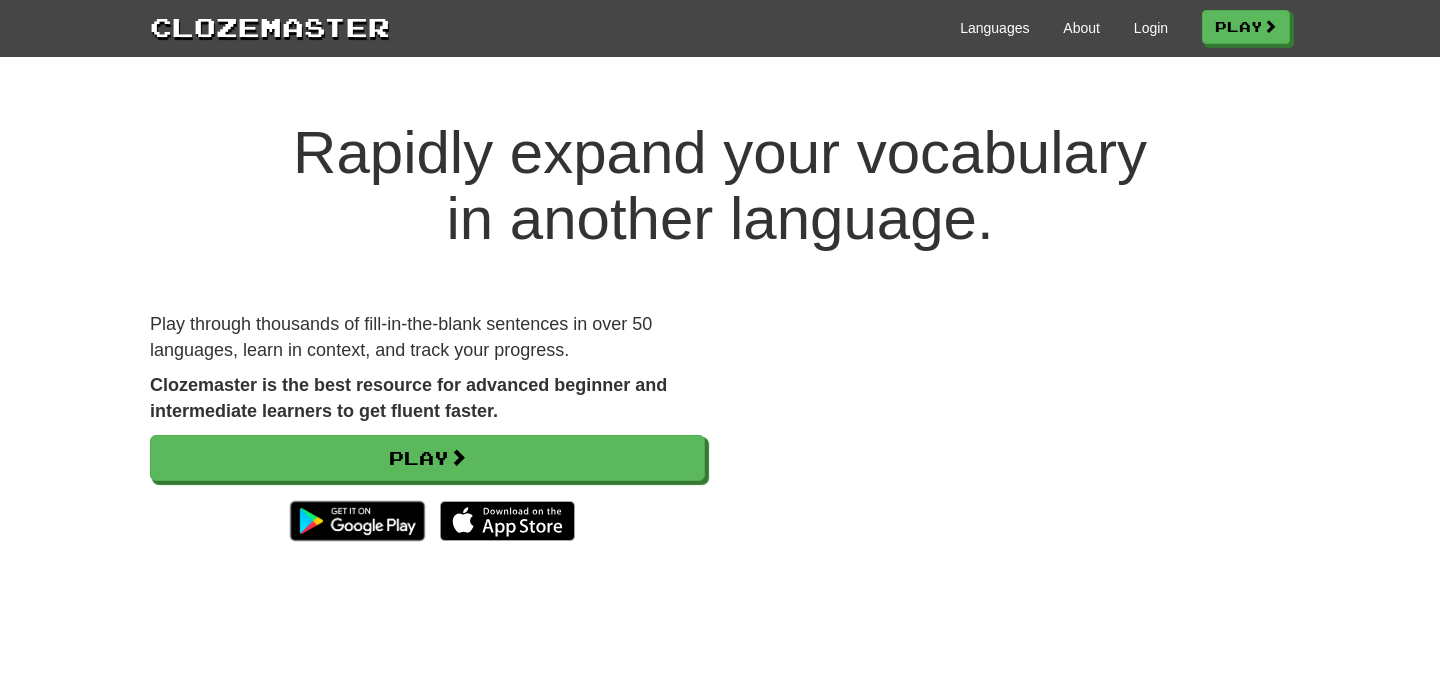 scroll, scrollTop: 0, scrollLeft: 0, axis: both 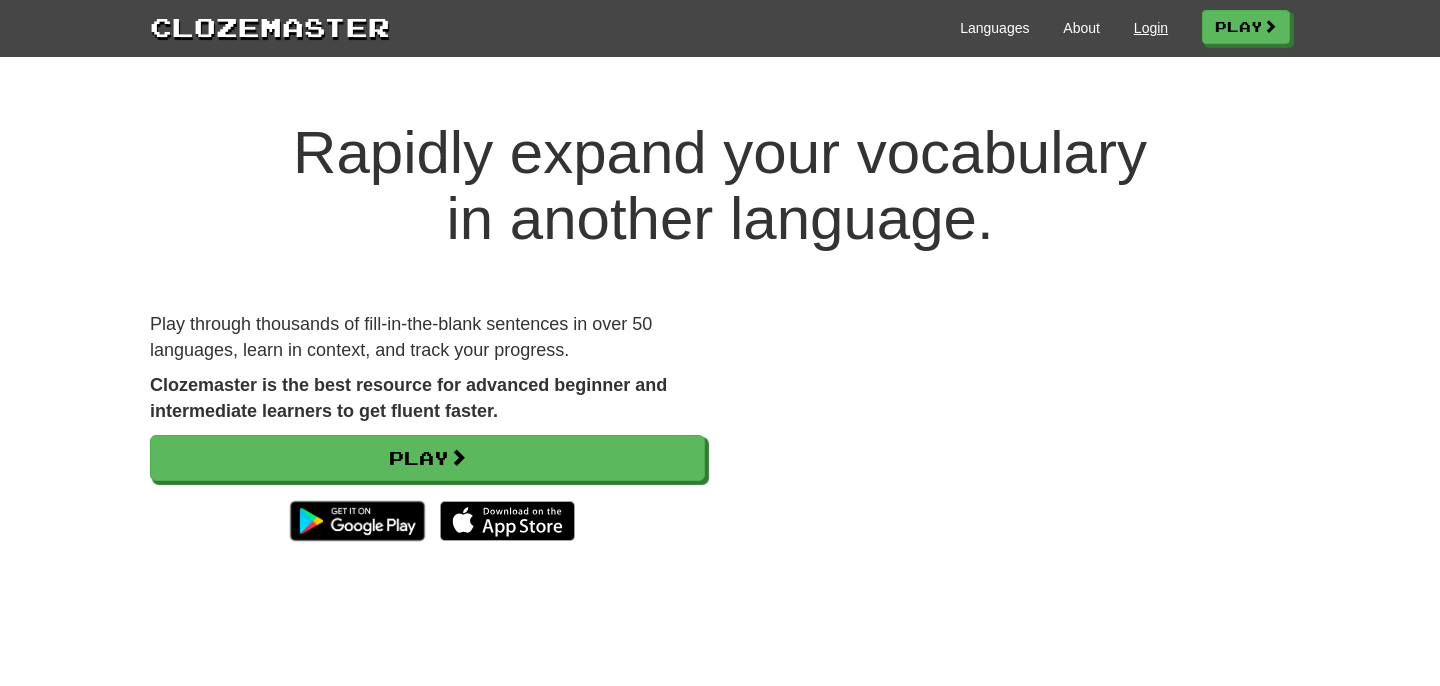 click on "Login" at bounding box center (1151, 28) 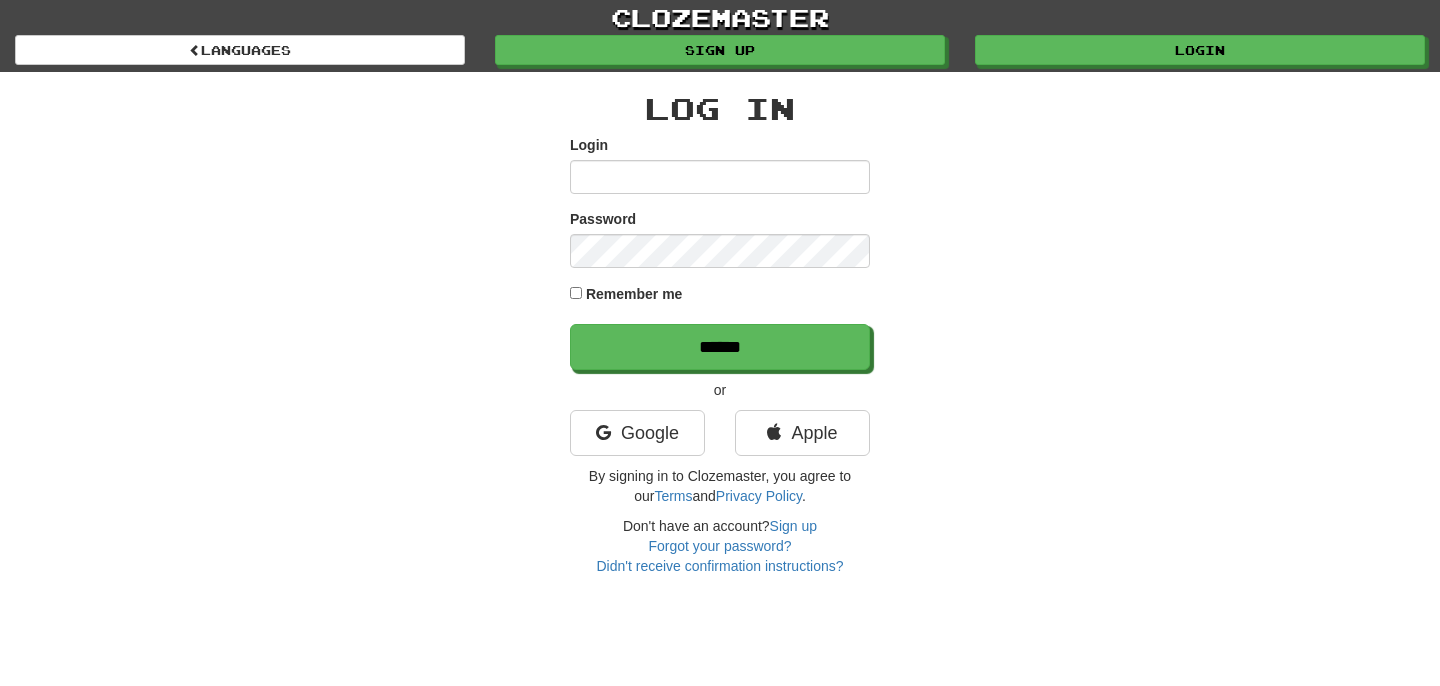 scroll, scrollTop: 0, scrollLeft: 0, axis: both 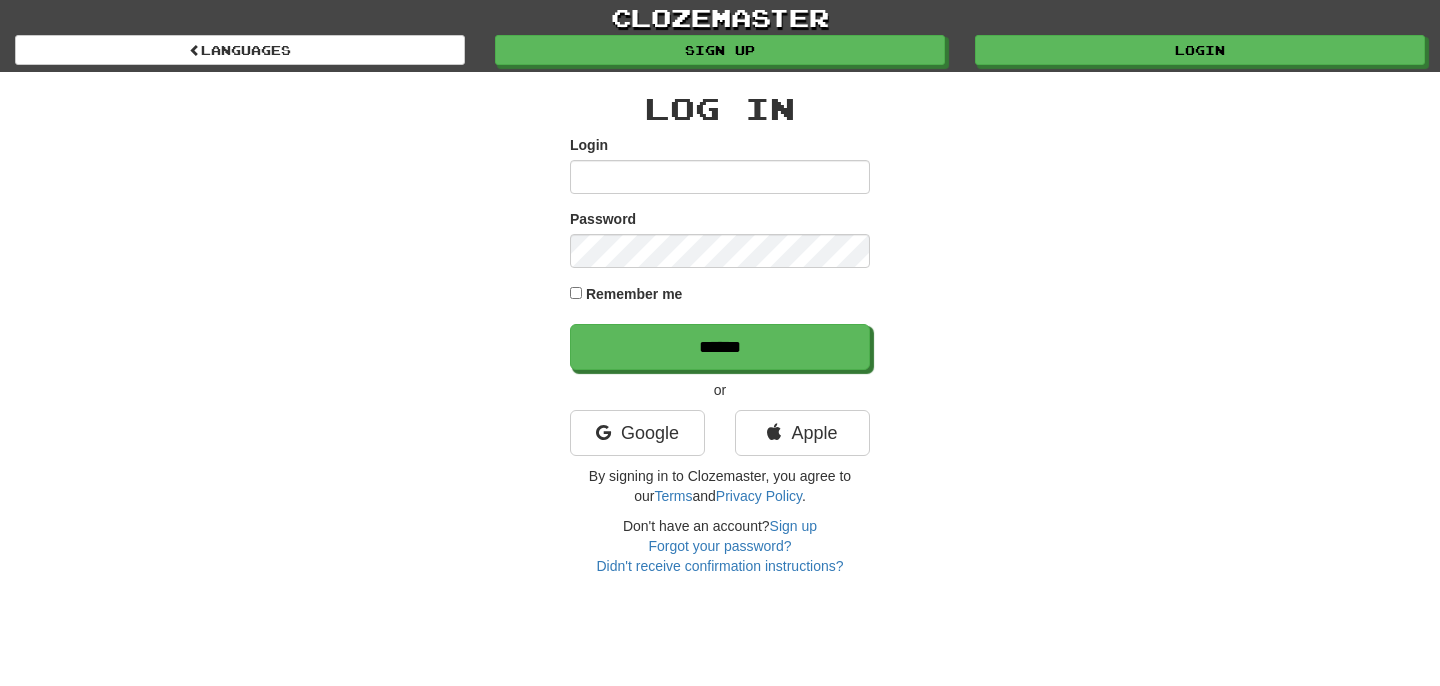 click on "Remember me" at bounding box center [634, 294] 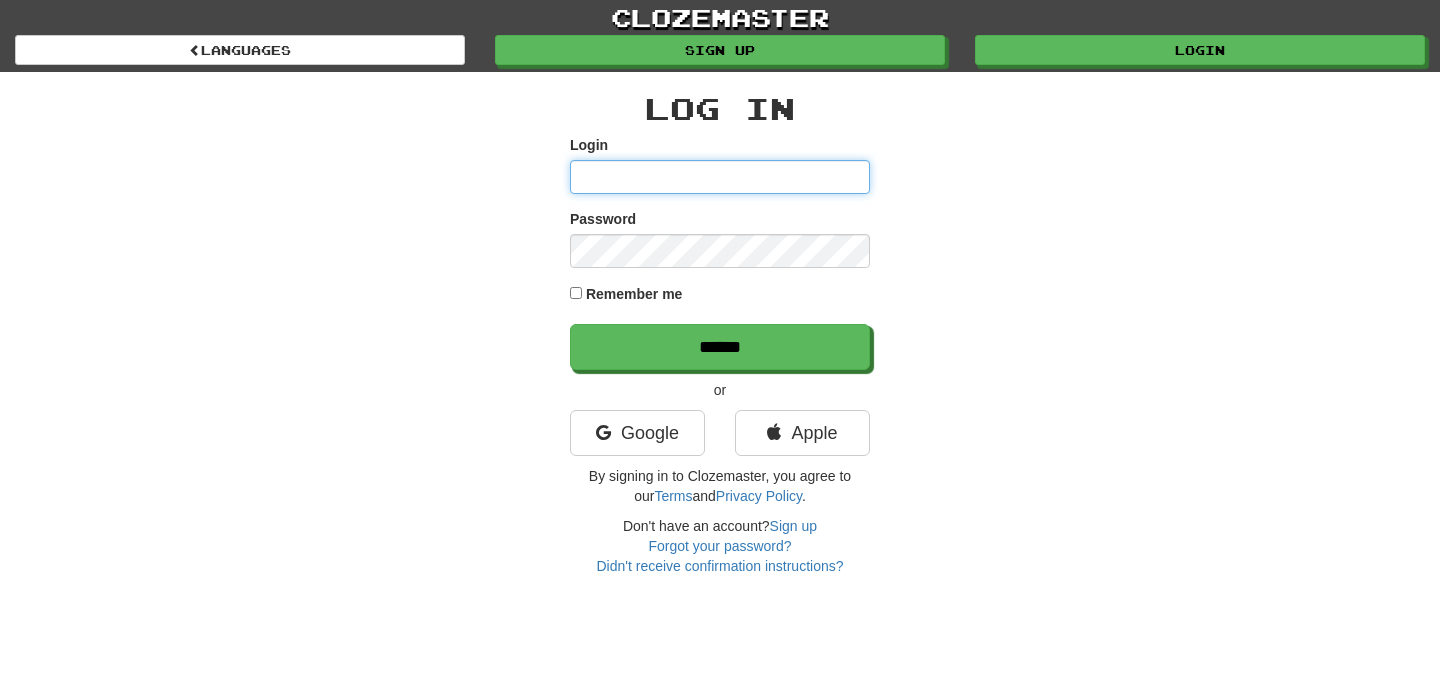 click on "Login" at bounding box center (720, 177) 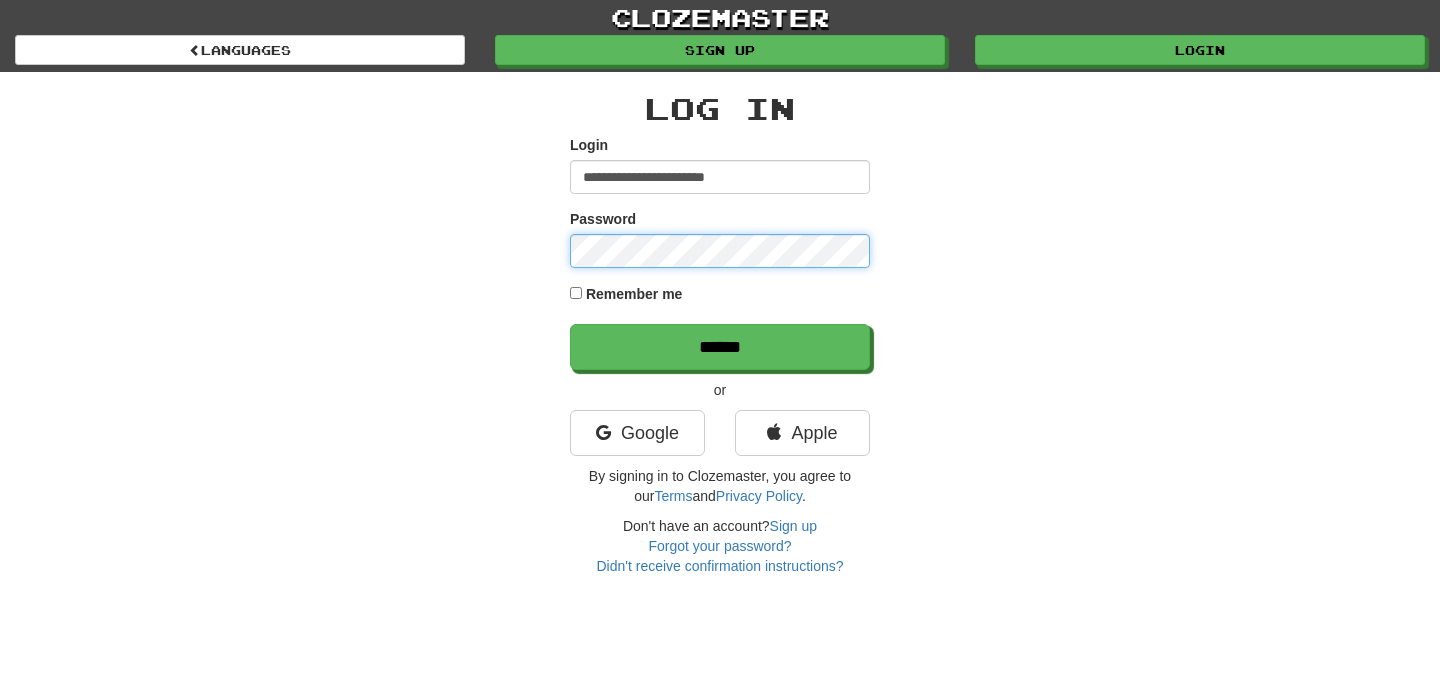click on "******" at bounding box center [720, 347] 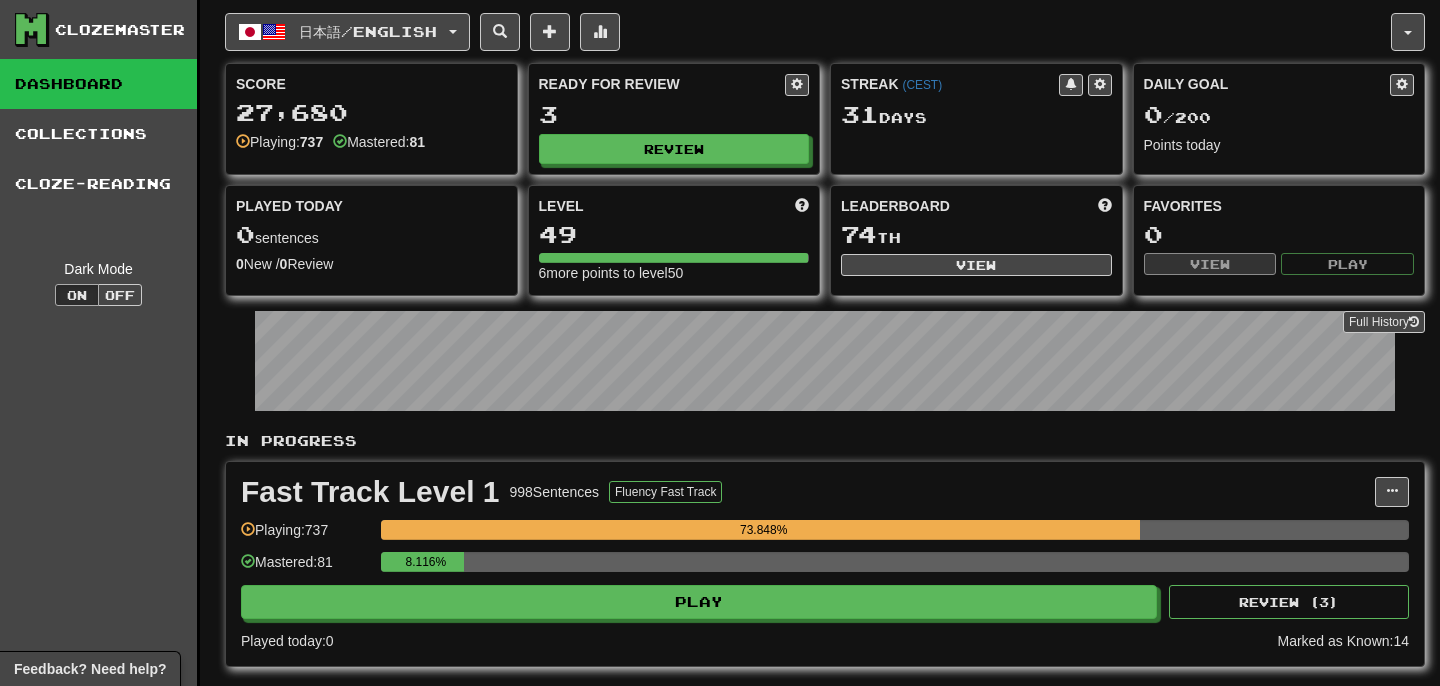 scroll, scrollTop: 0, scrollLeft: 0, axis: both 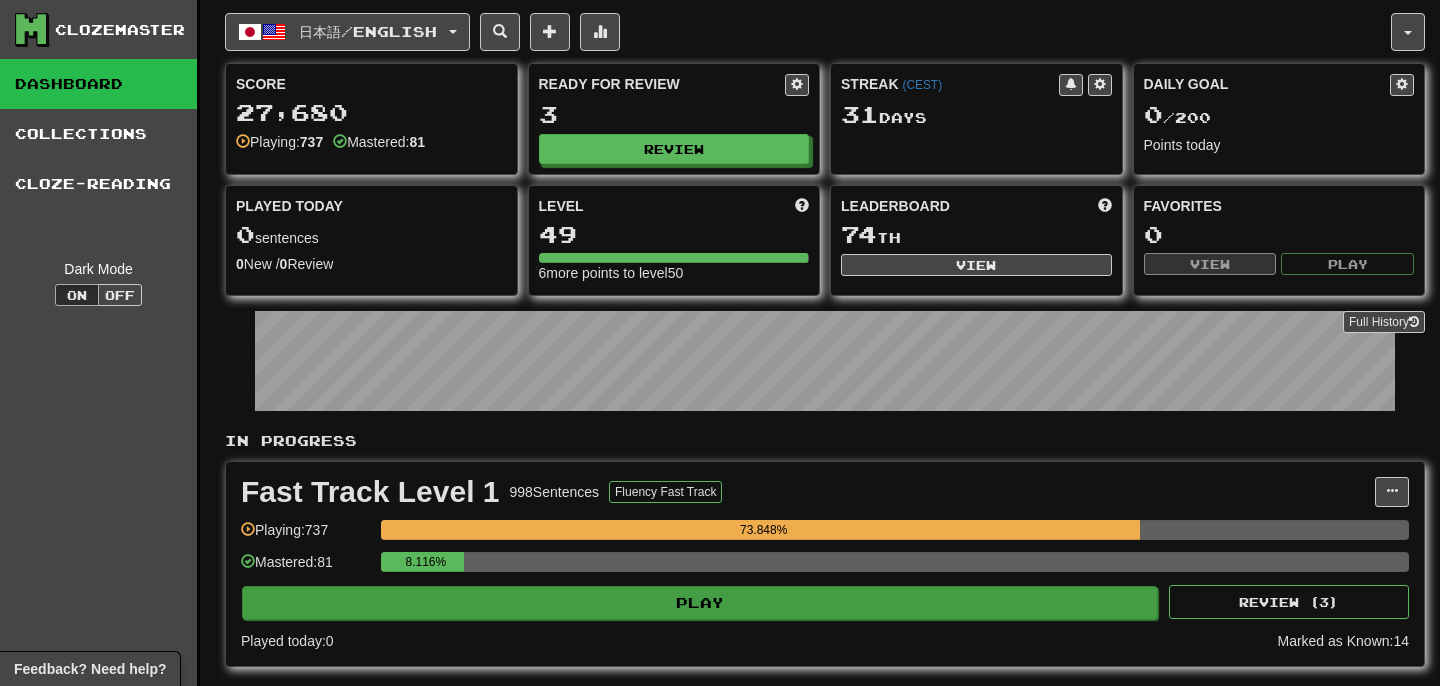 click on "Play" at bounding box center [700, 603] 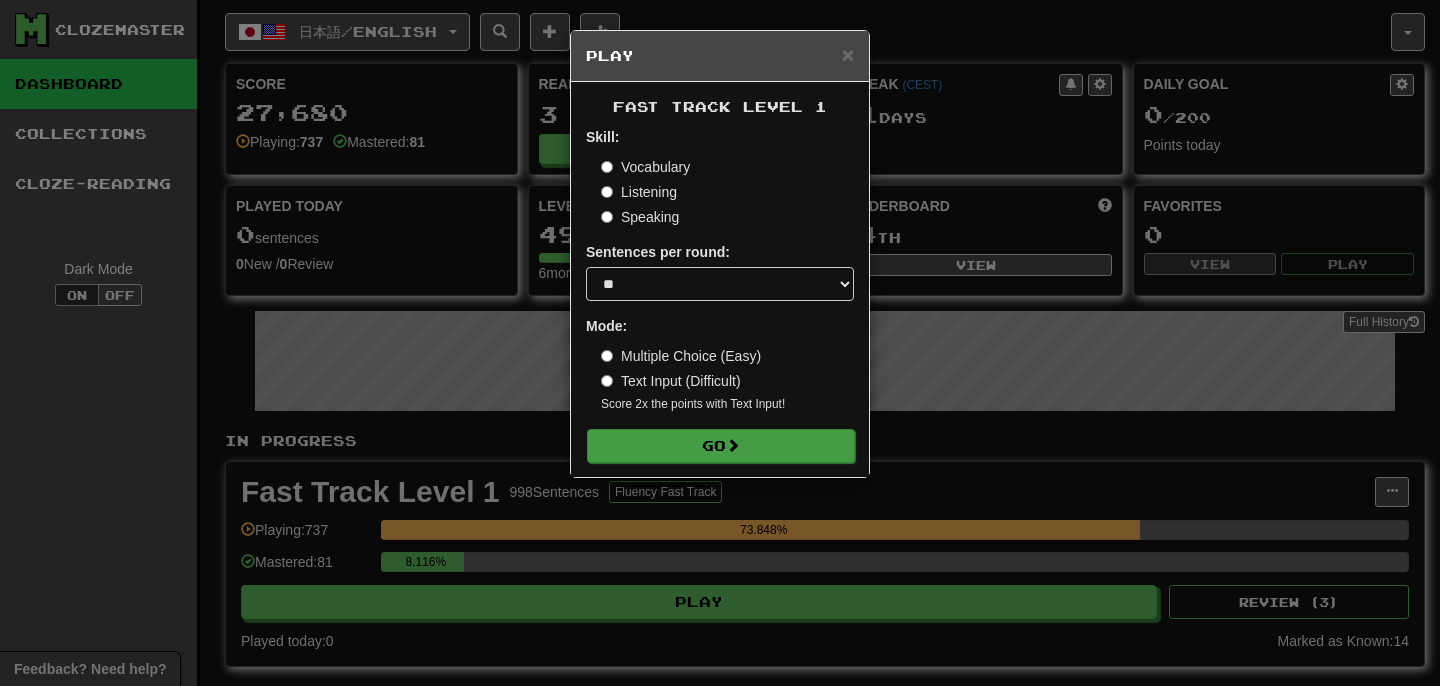 click on "Go" at bounding box center (721, 446) 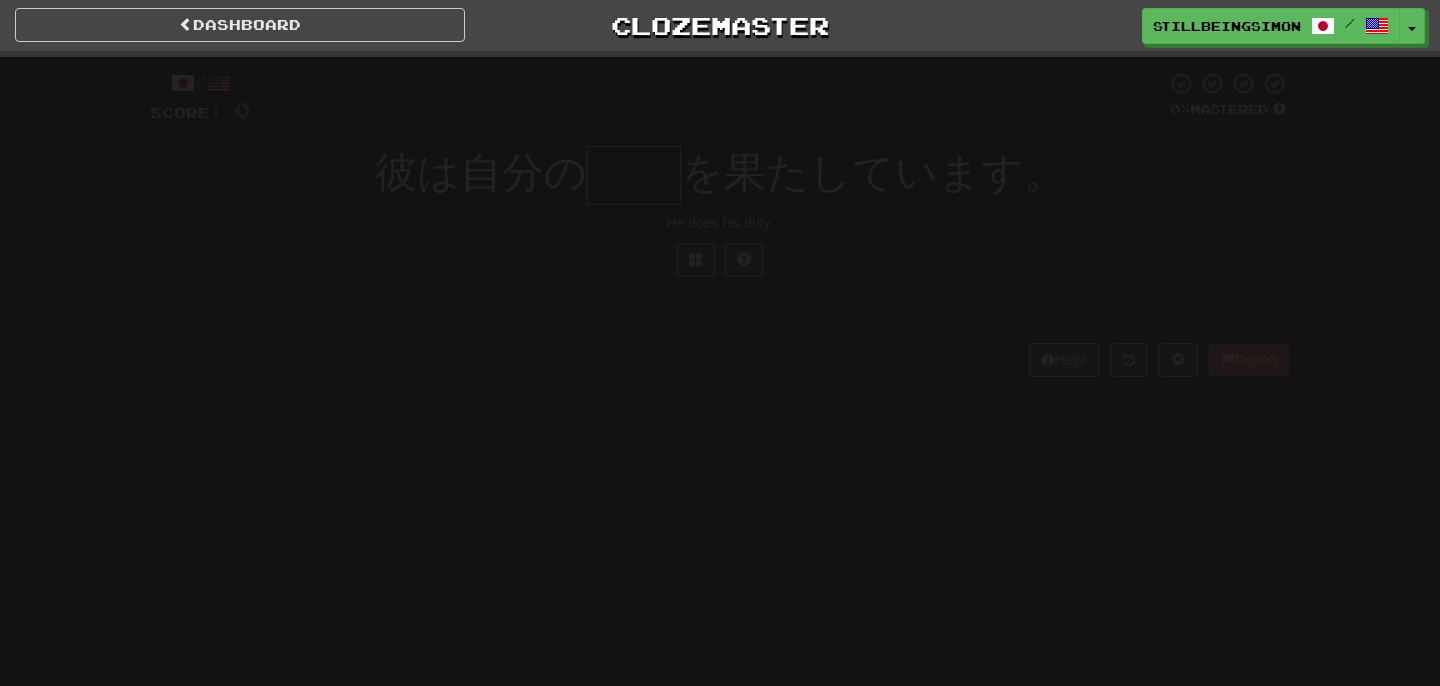 scroll, scrollTop: 0, scrollLeft: 0, axis: both 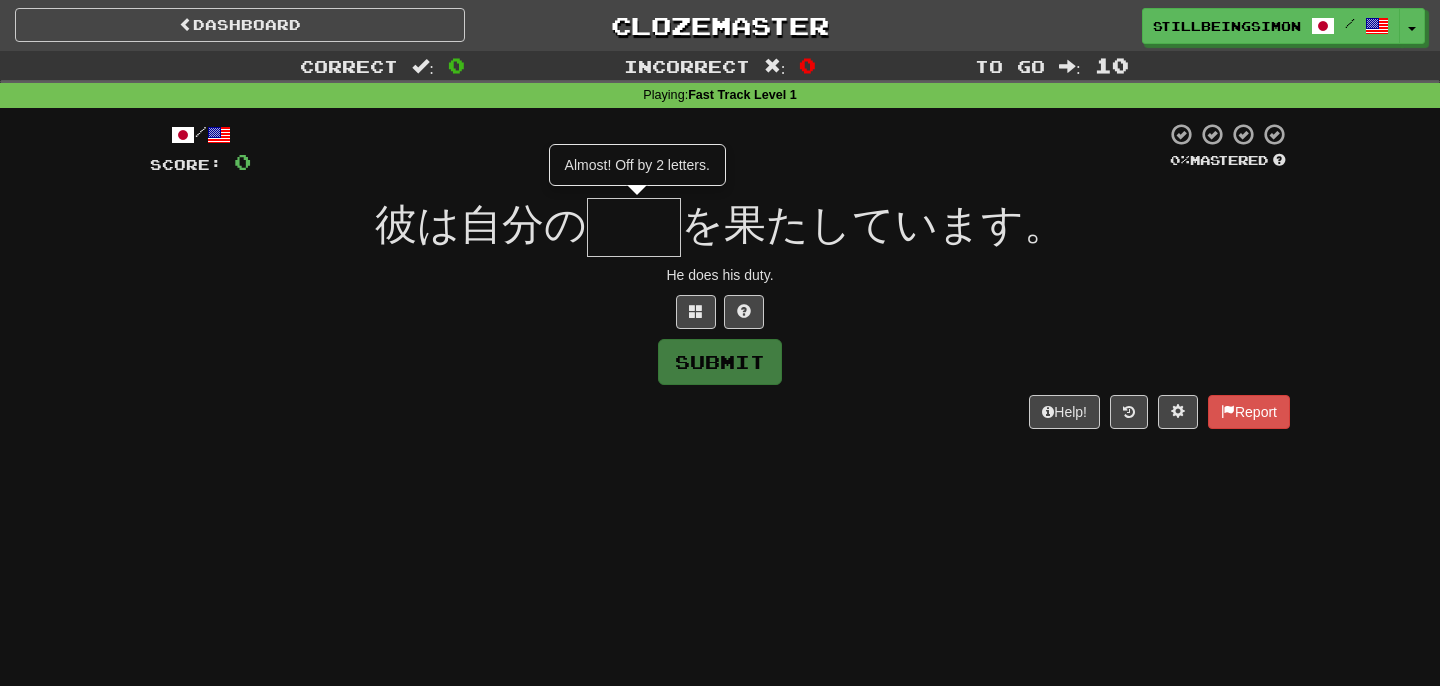 type on "**" 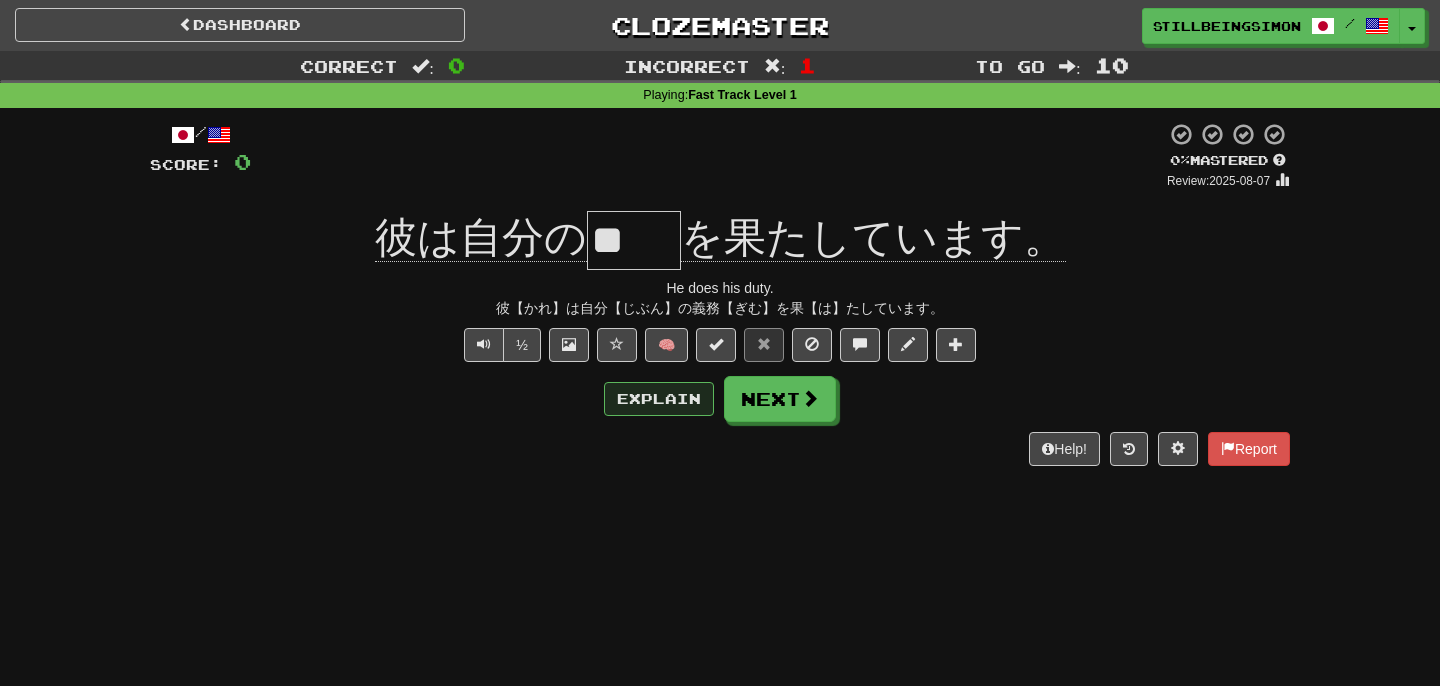 click on "Explain" at bounding box center (659, 399) 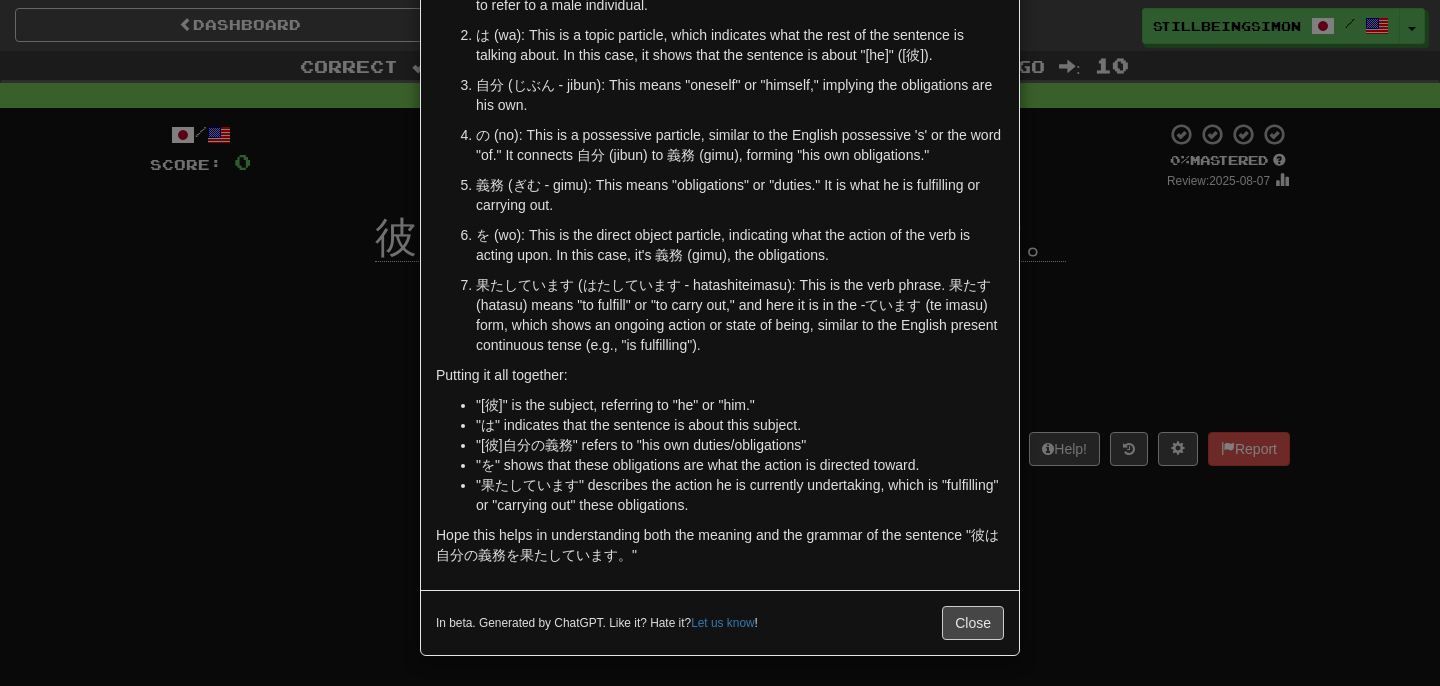 scroll, scrollTop: 242, scrollLeft: 0, axis: vertical 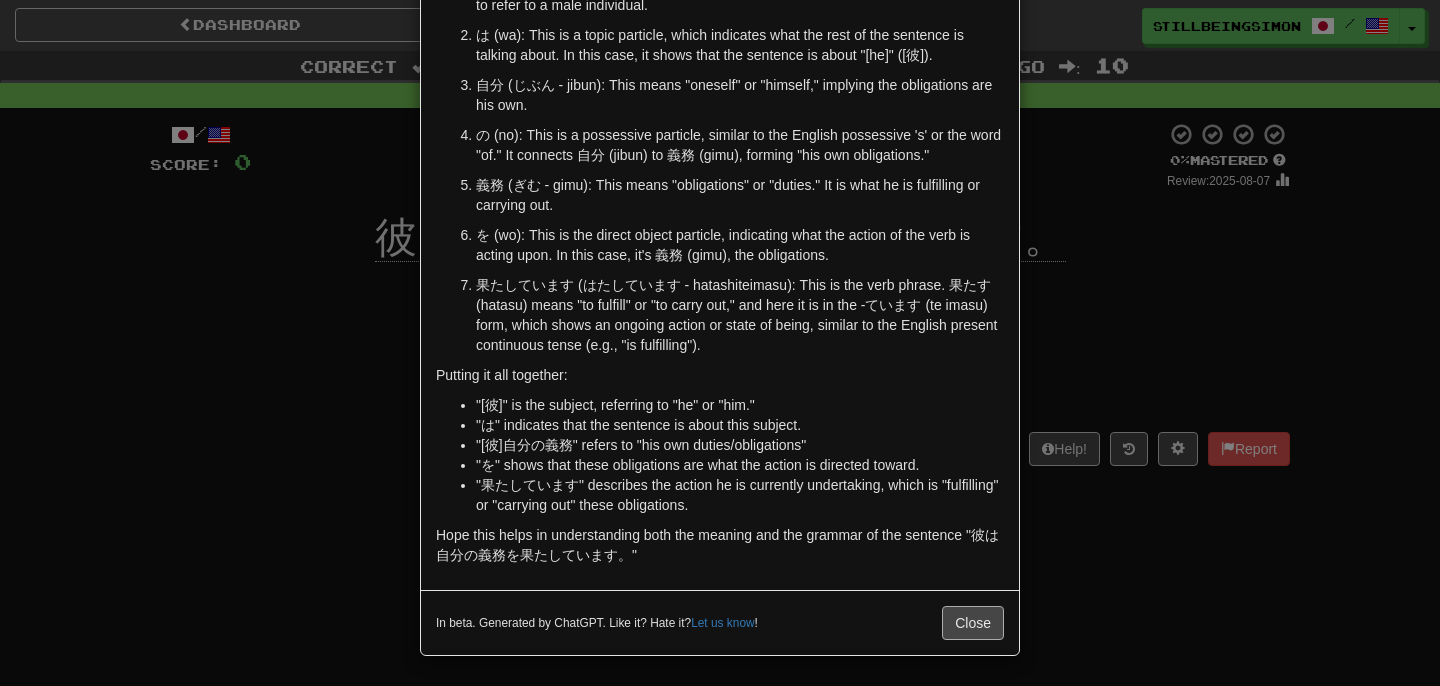 click on "Close" at bounding box center (973, 623) 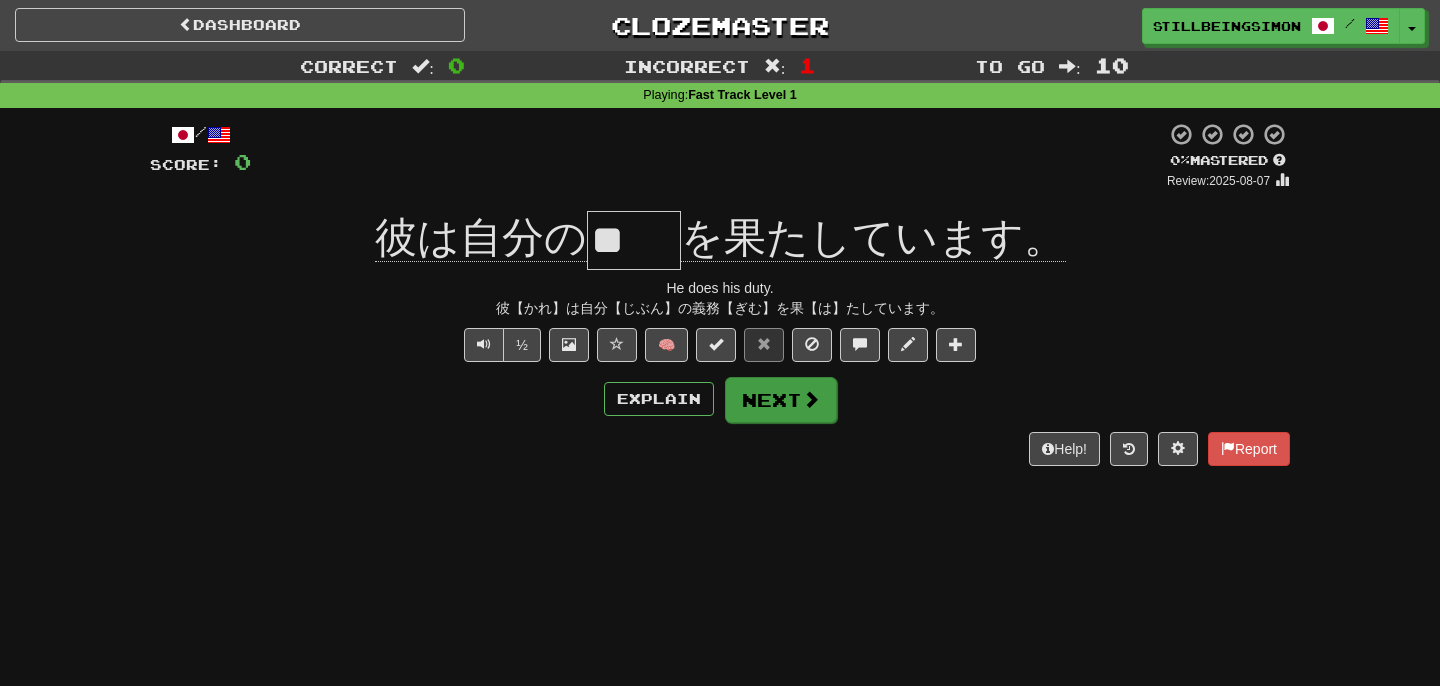 click on "Next" at bounding box center (781, 400) 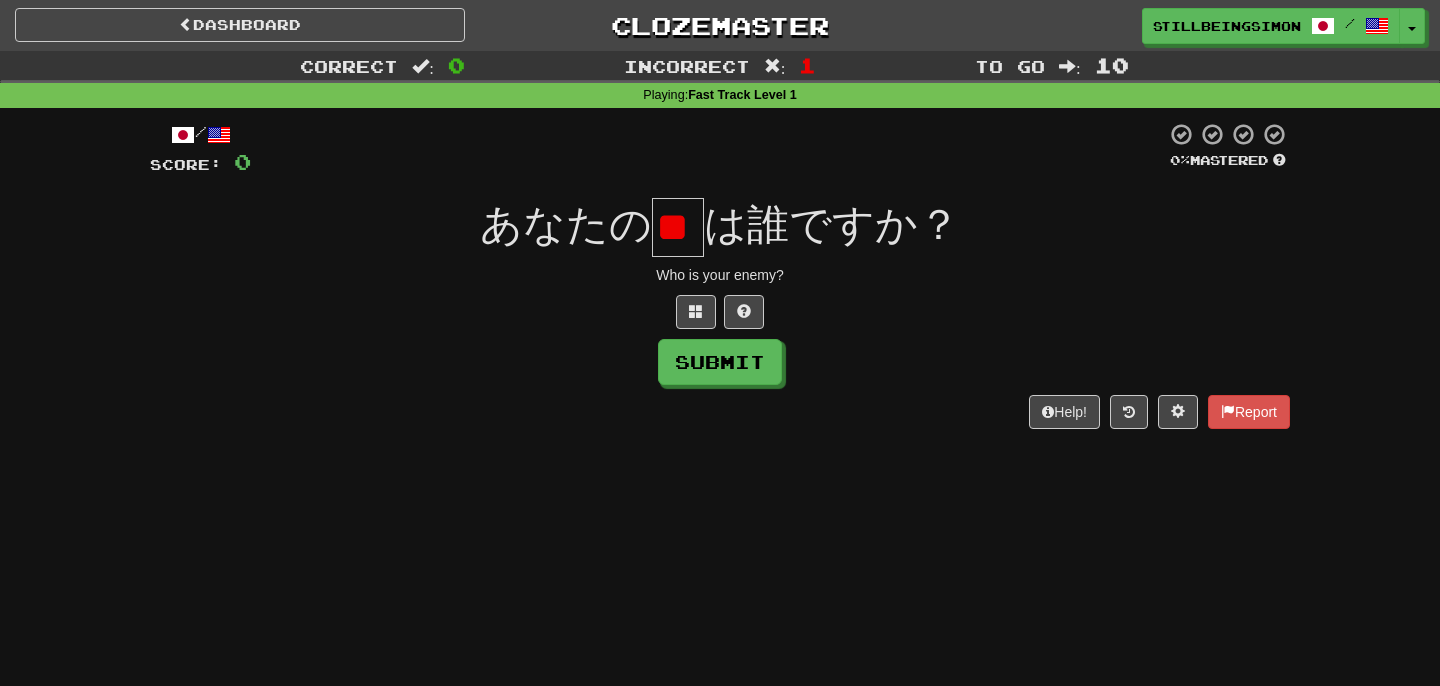 type on "*" 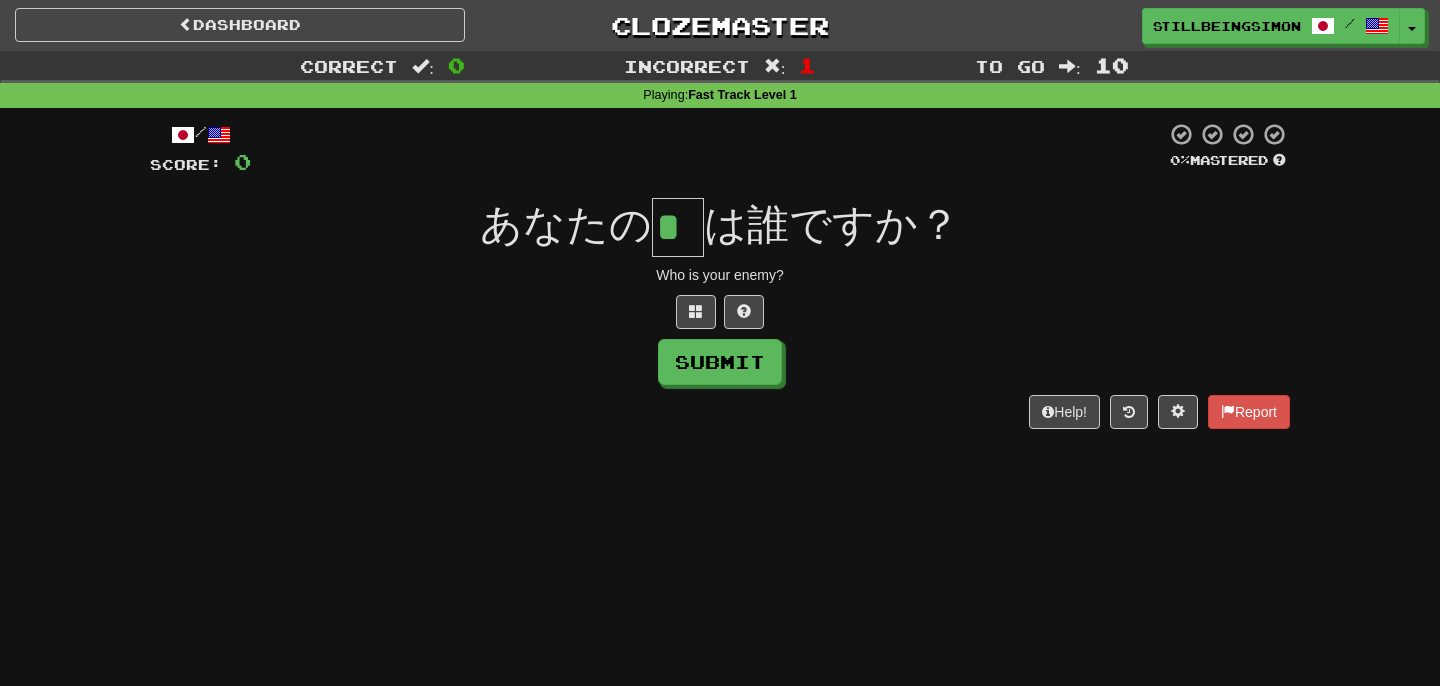 type on "*" 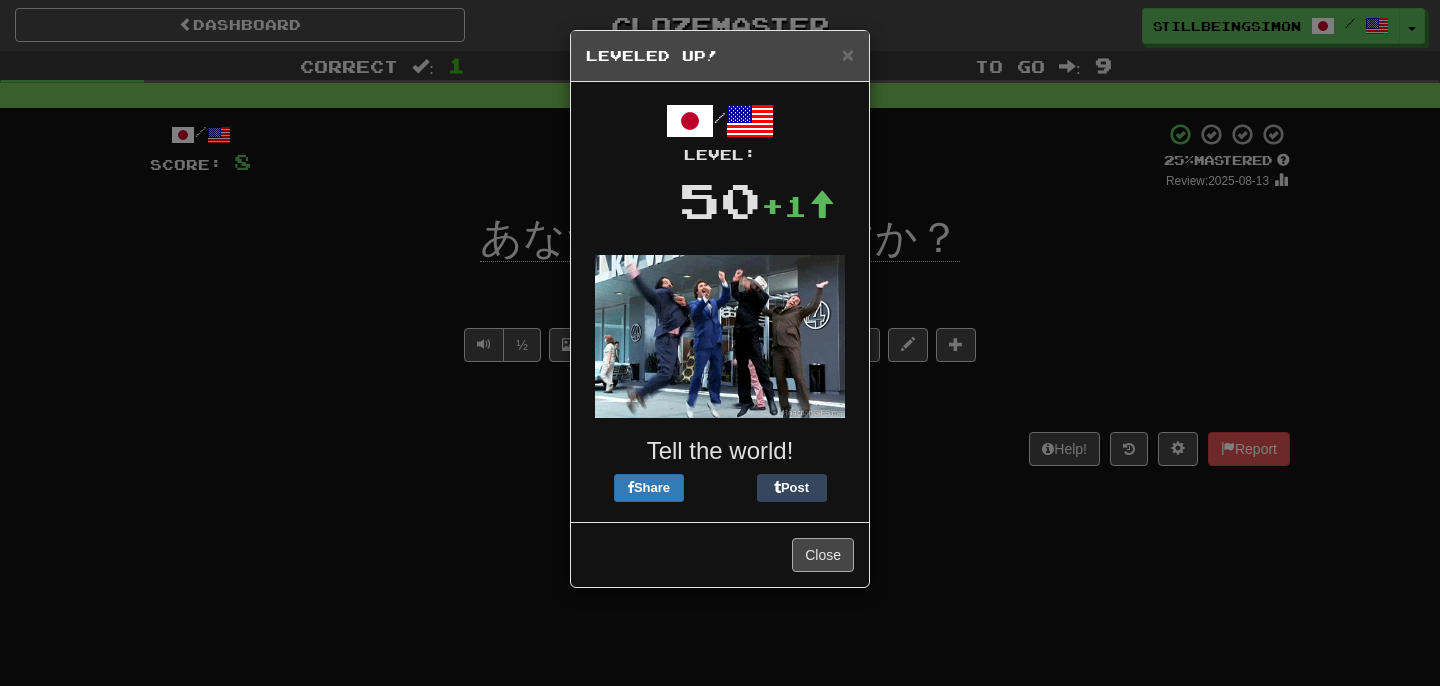 click on "Close" at bounding box center [823, 555] 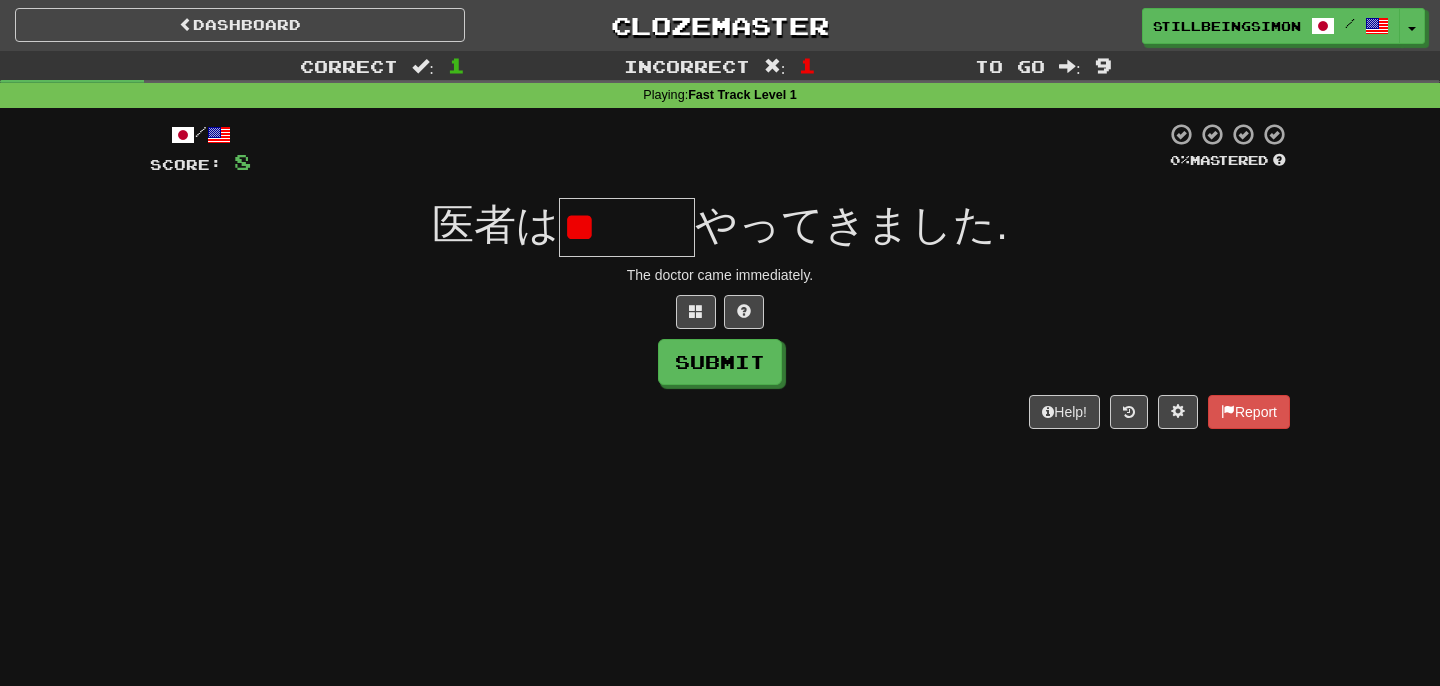 type on "*" 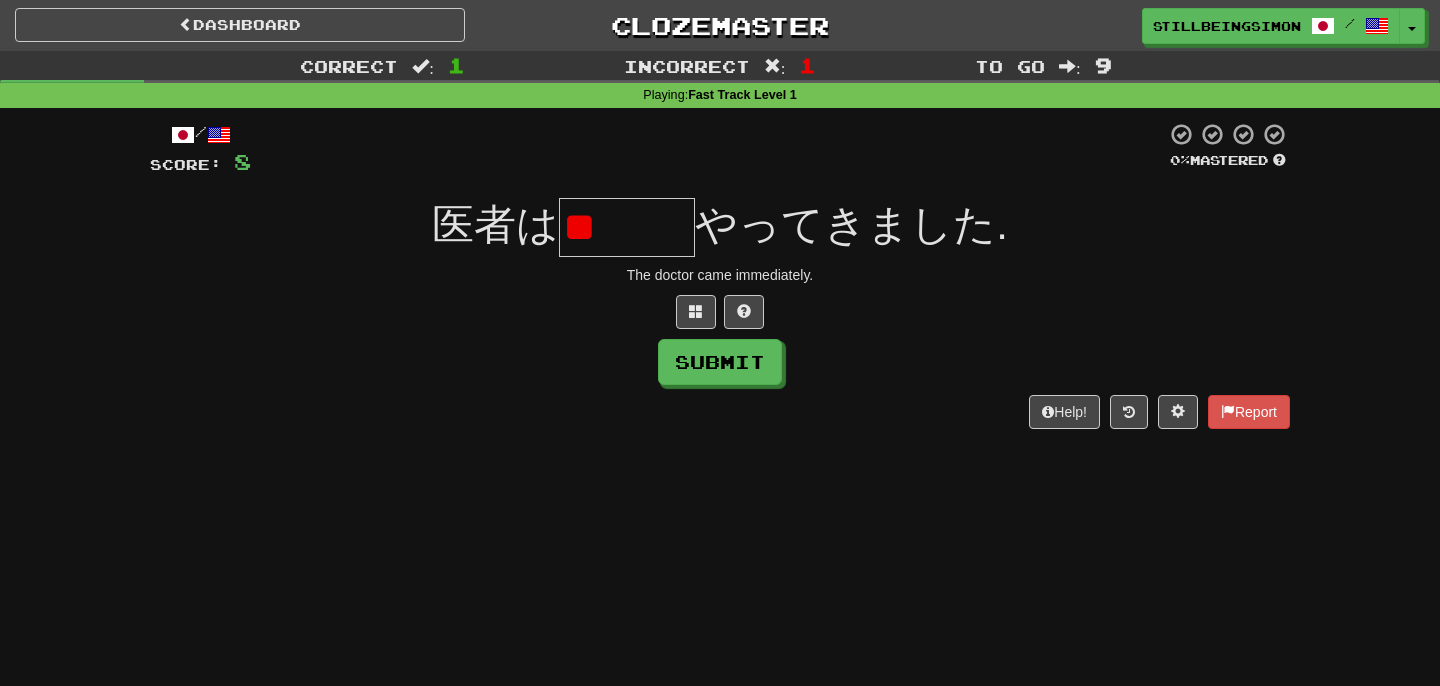 type on "*" 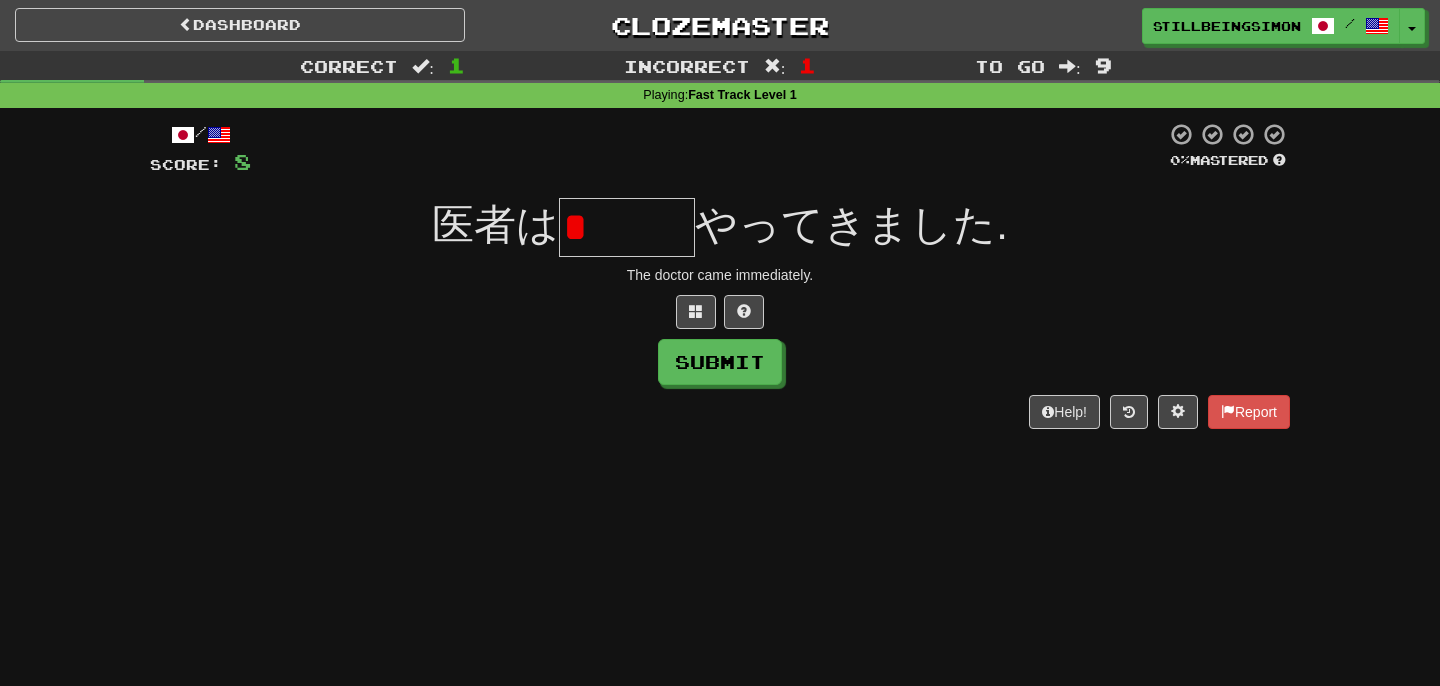 type on "*" 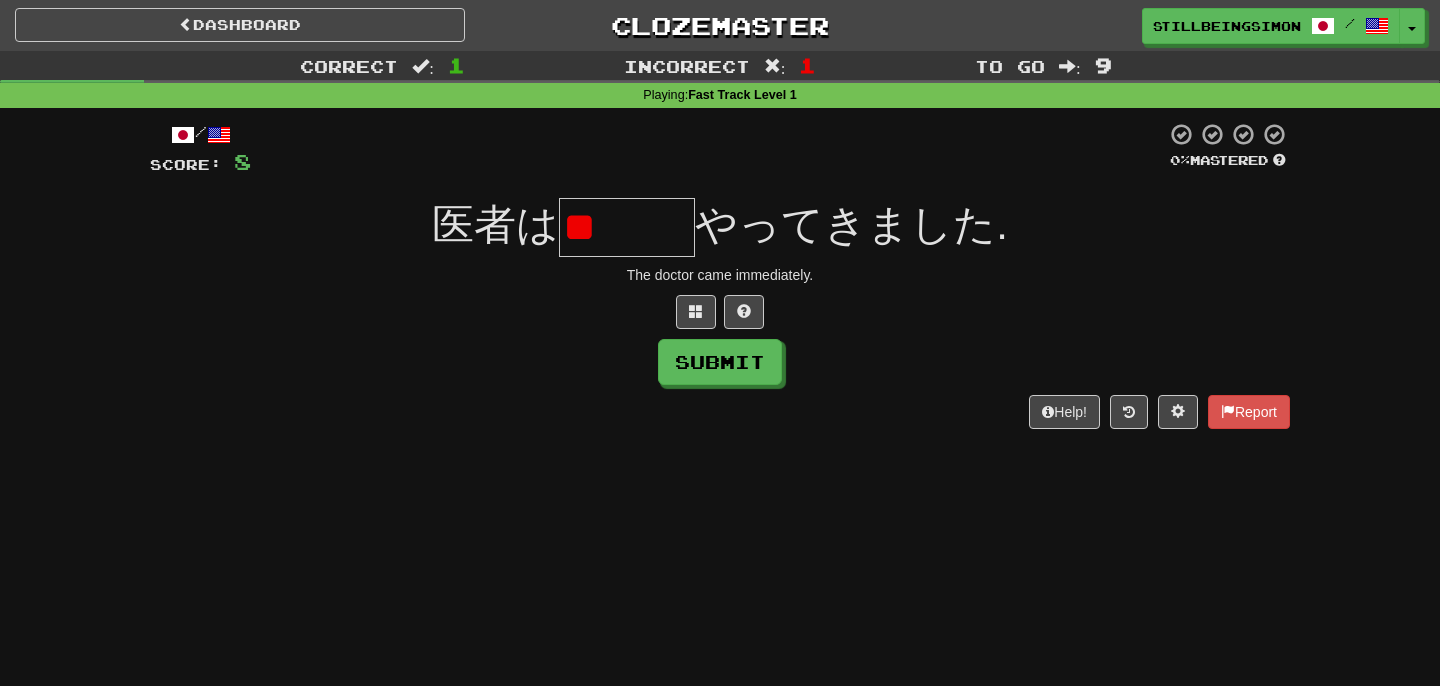 type on "*" 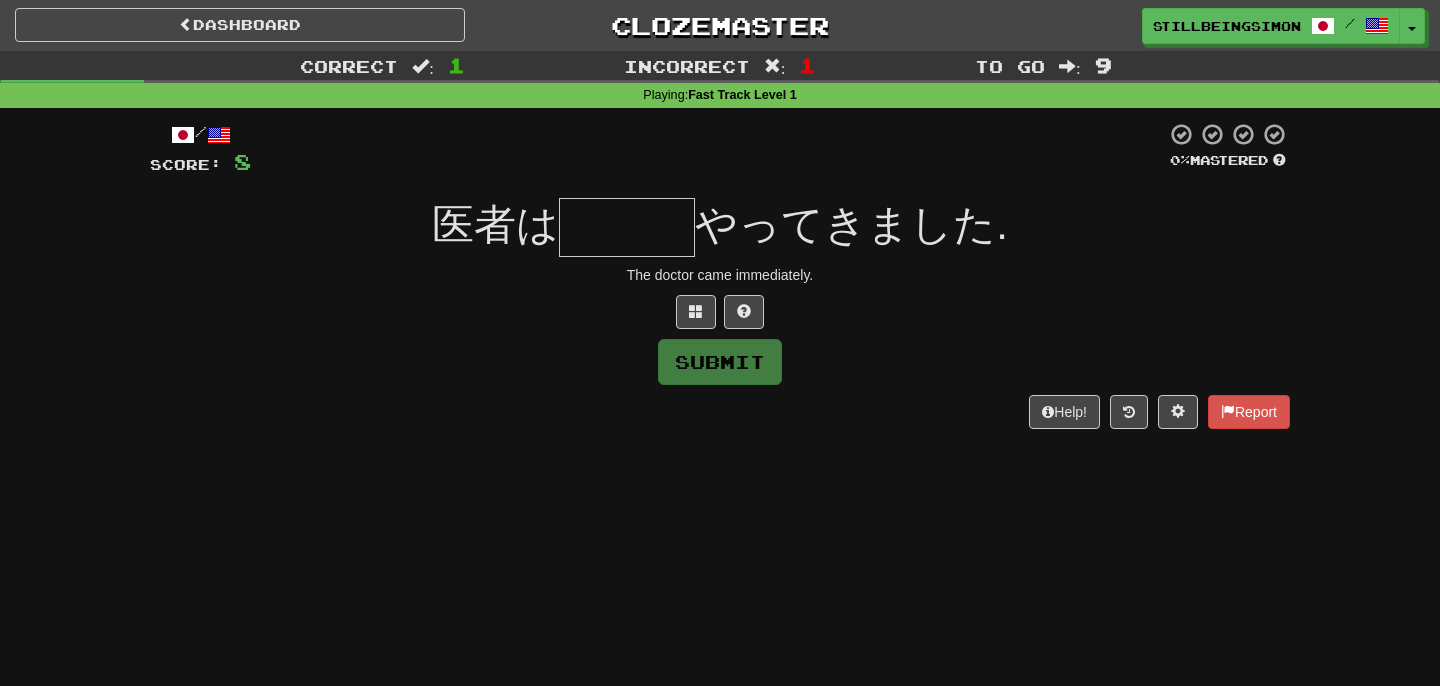 type on "***" 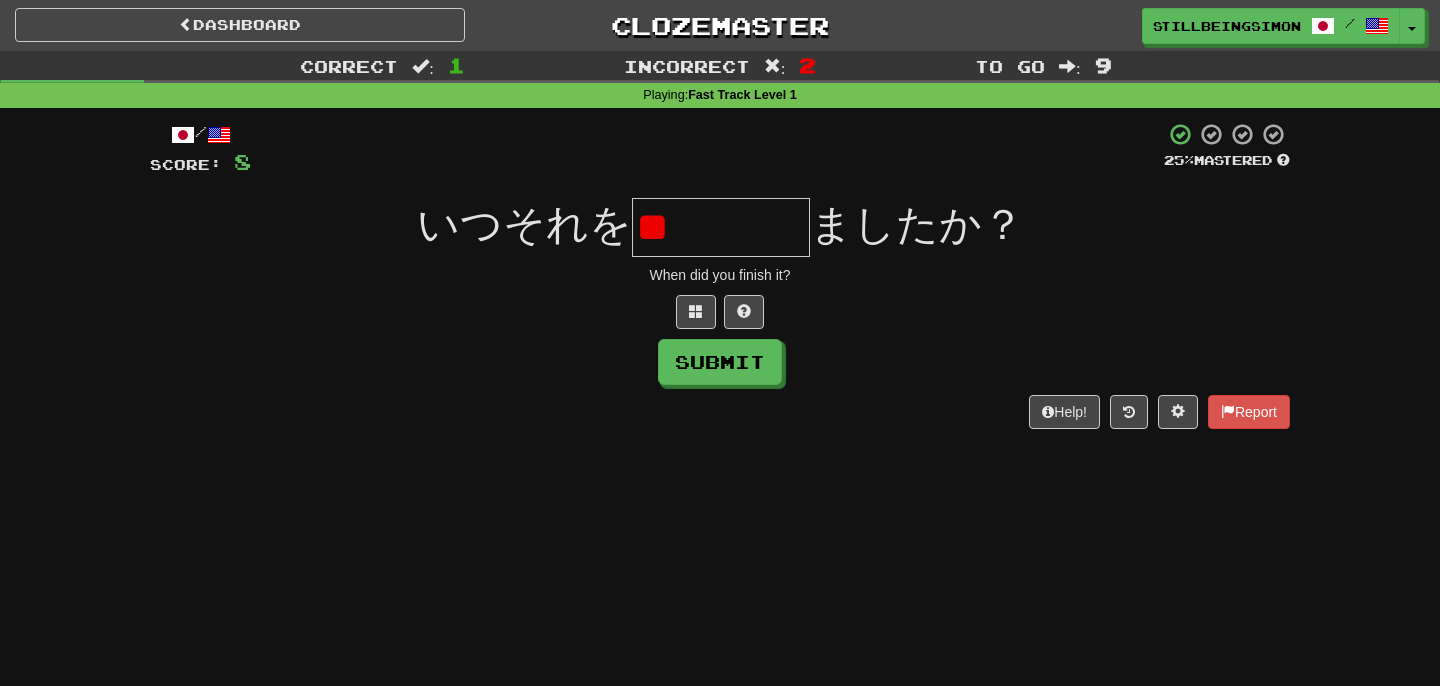 type on "*" 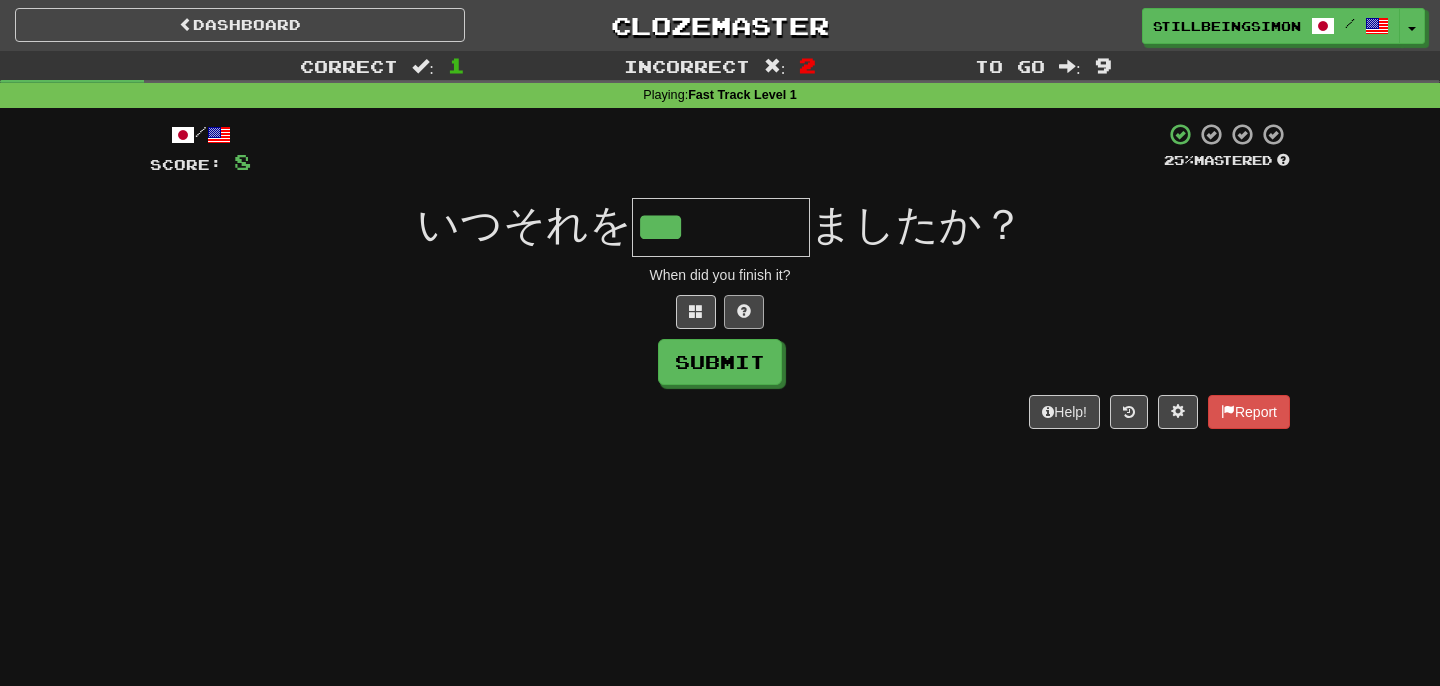 click at bounding box center [744, 312] 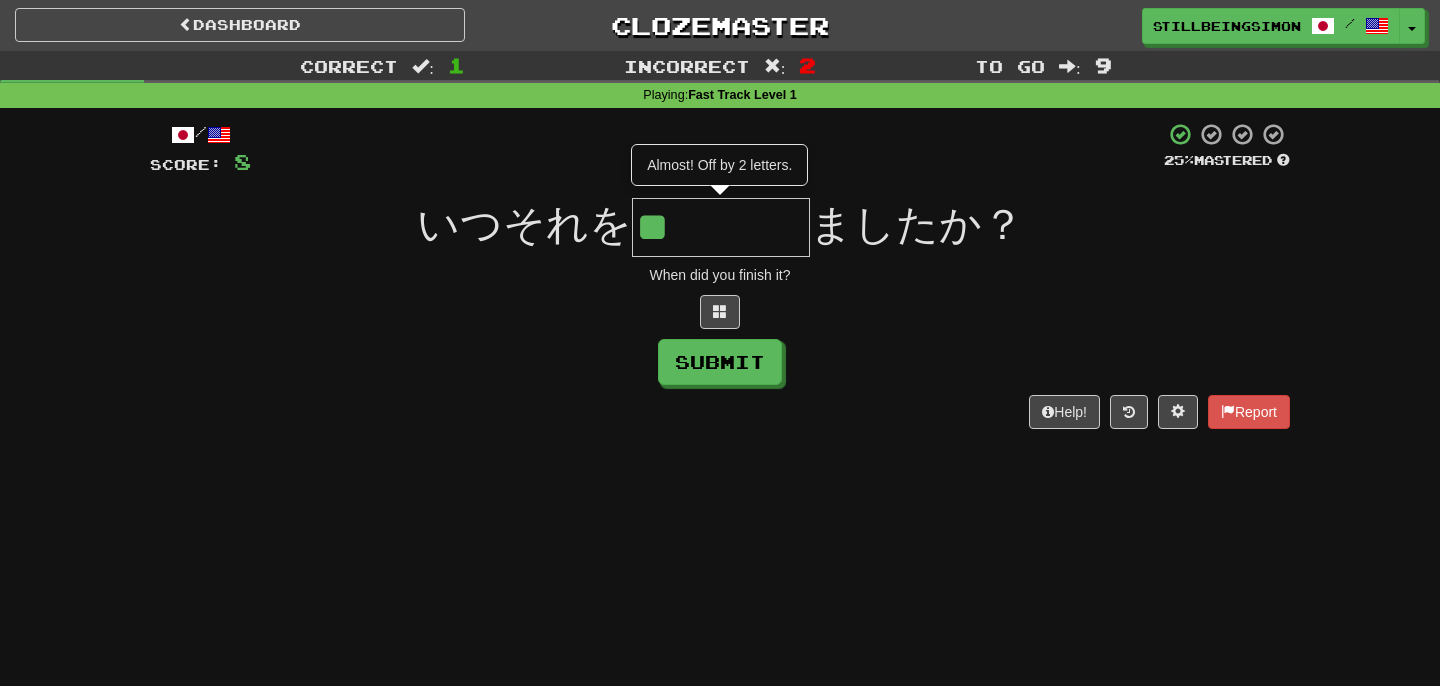 type on "****" 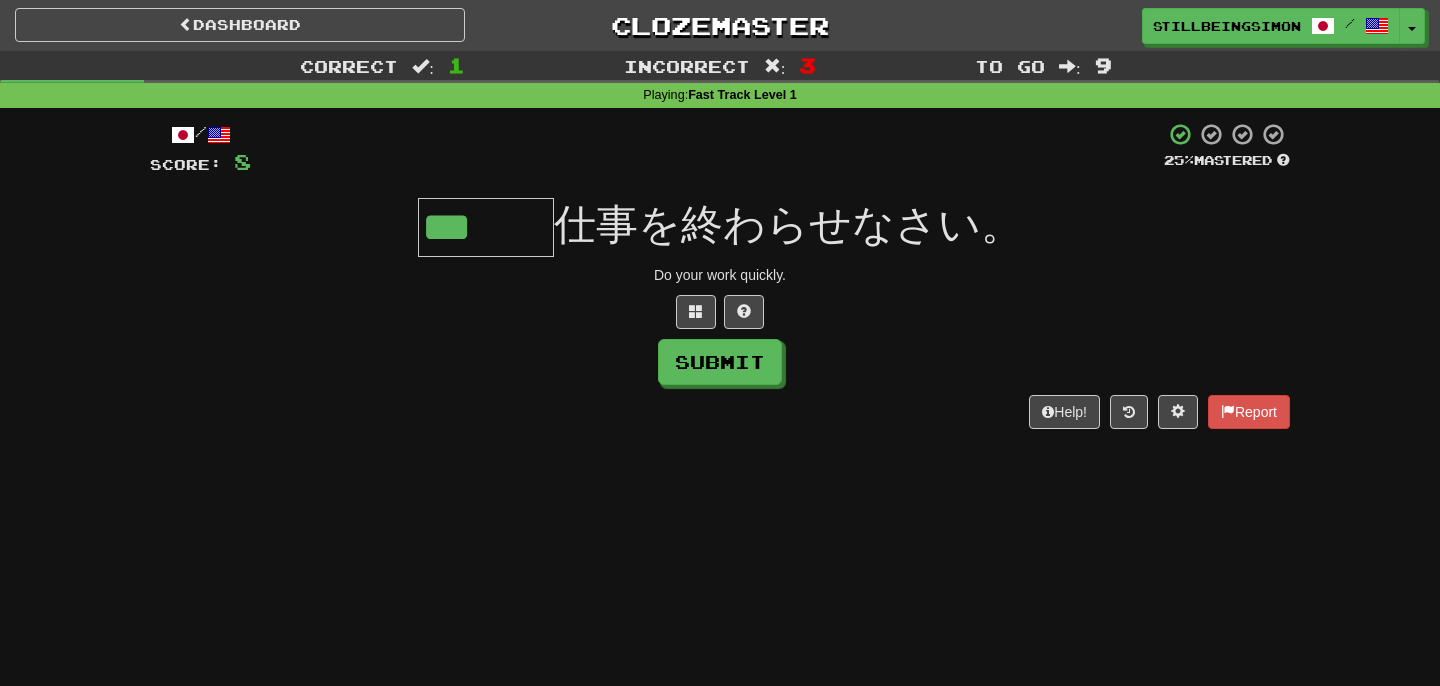 type on "***" 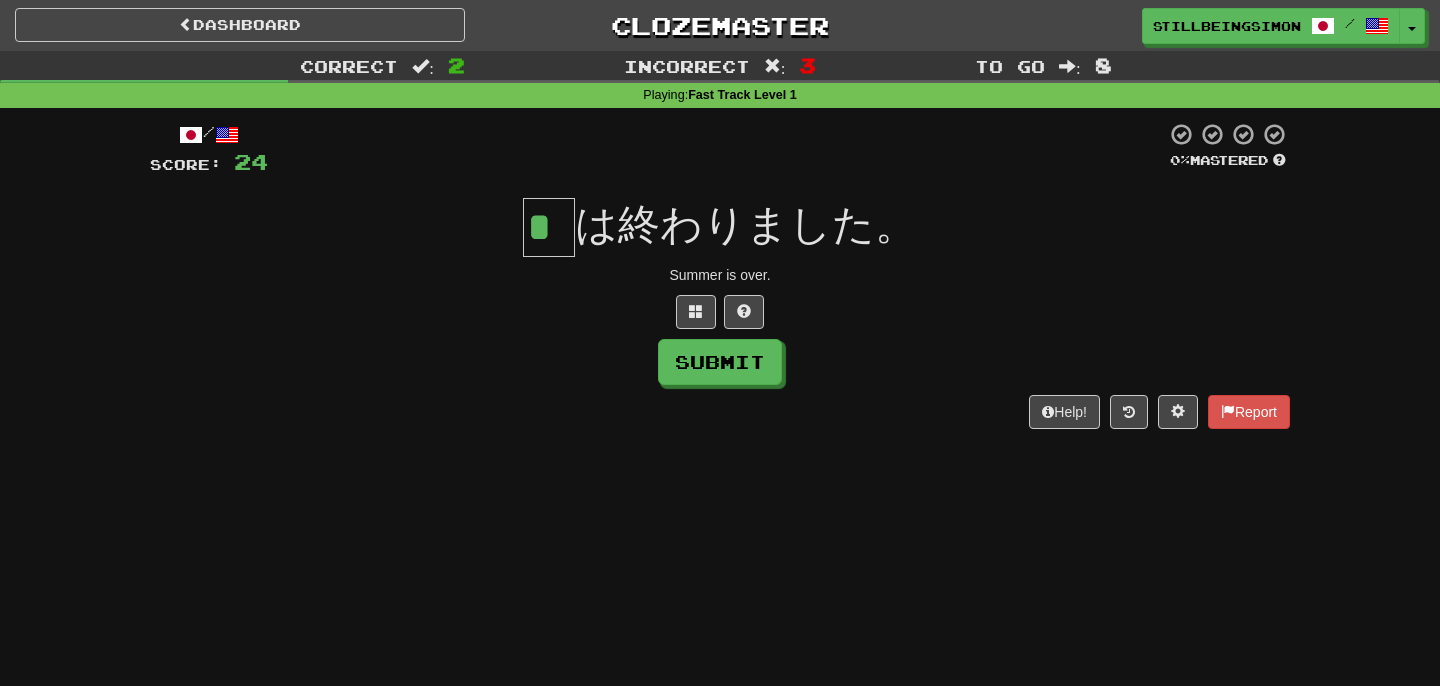 type on "*" 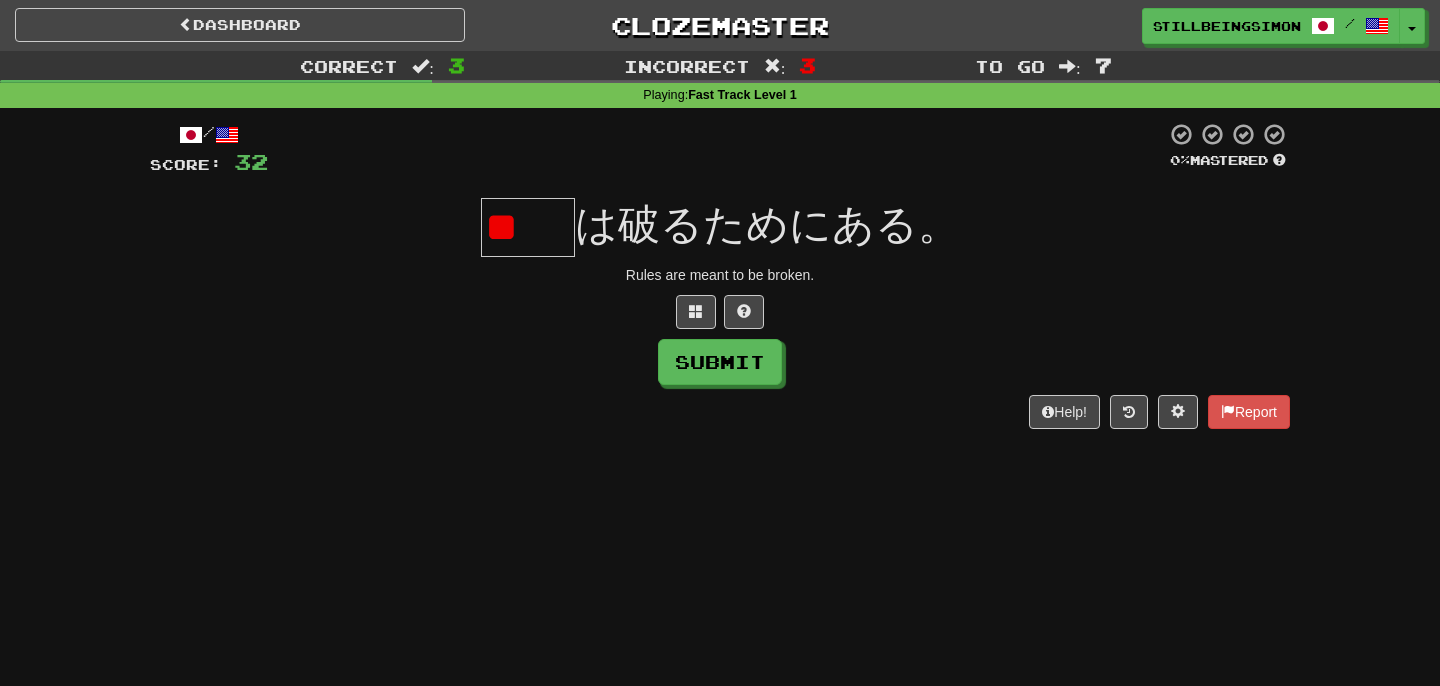 type on "*" 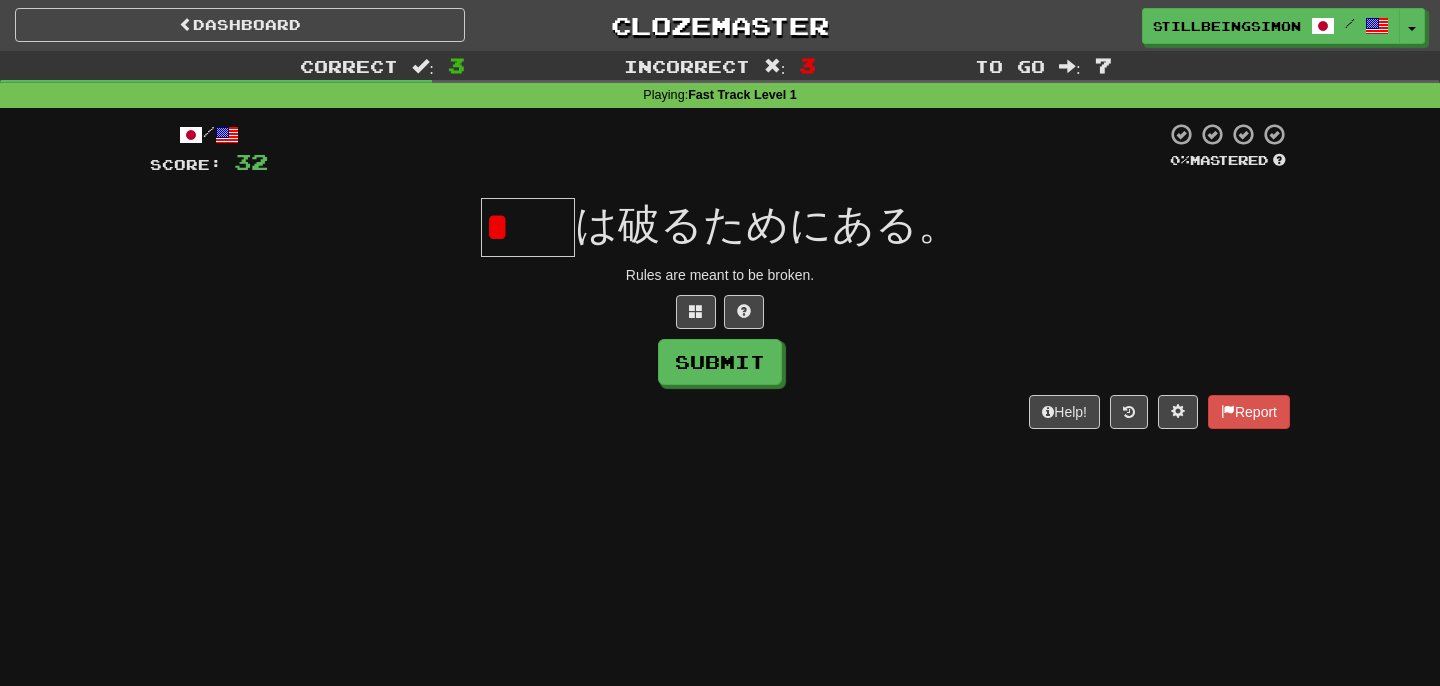 type on "*" 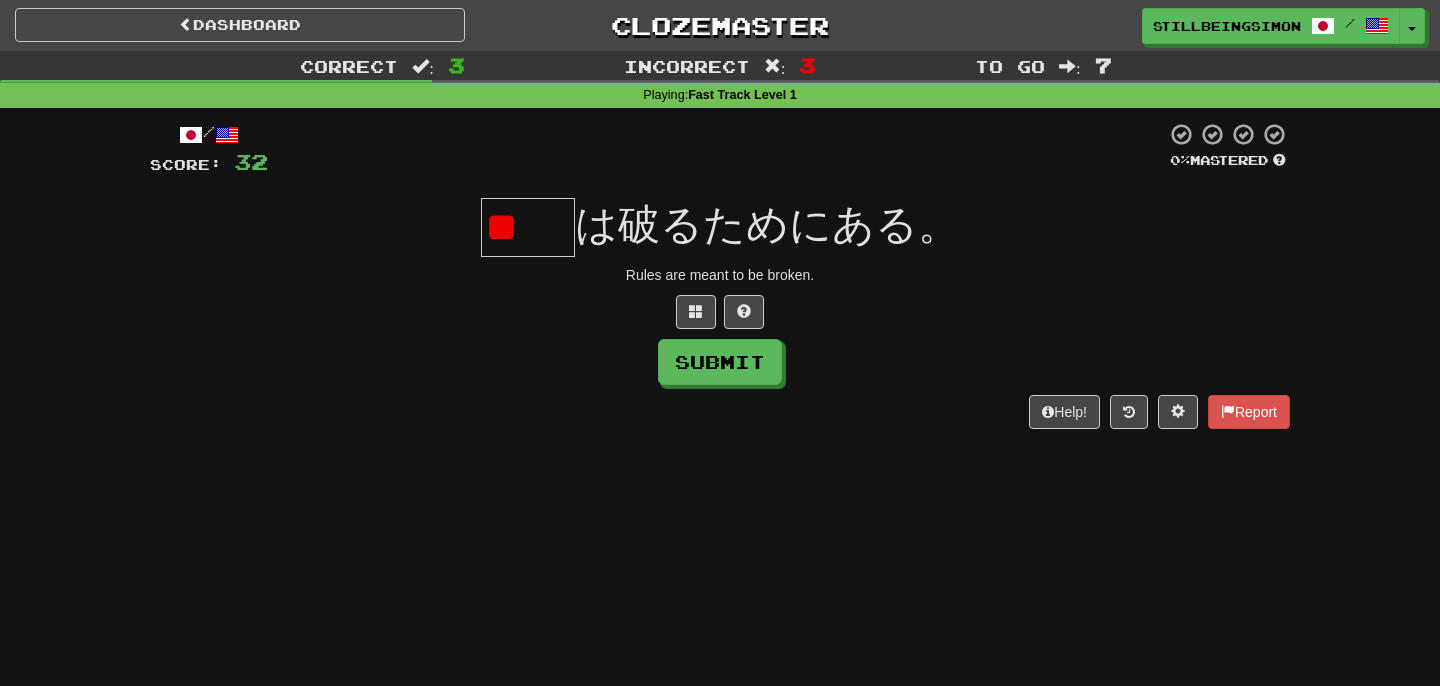 type on "*" 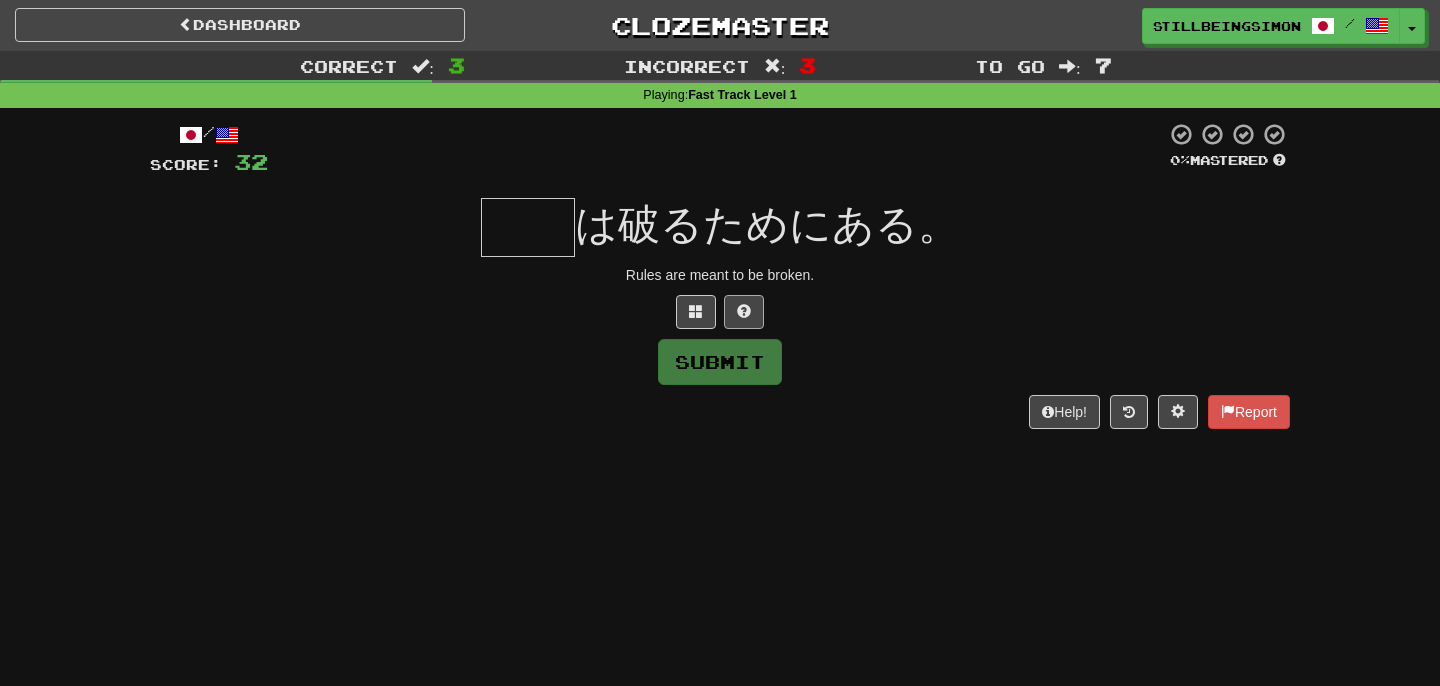 click at bounding box center [744, 312] 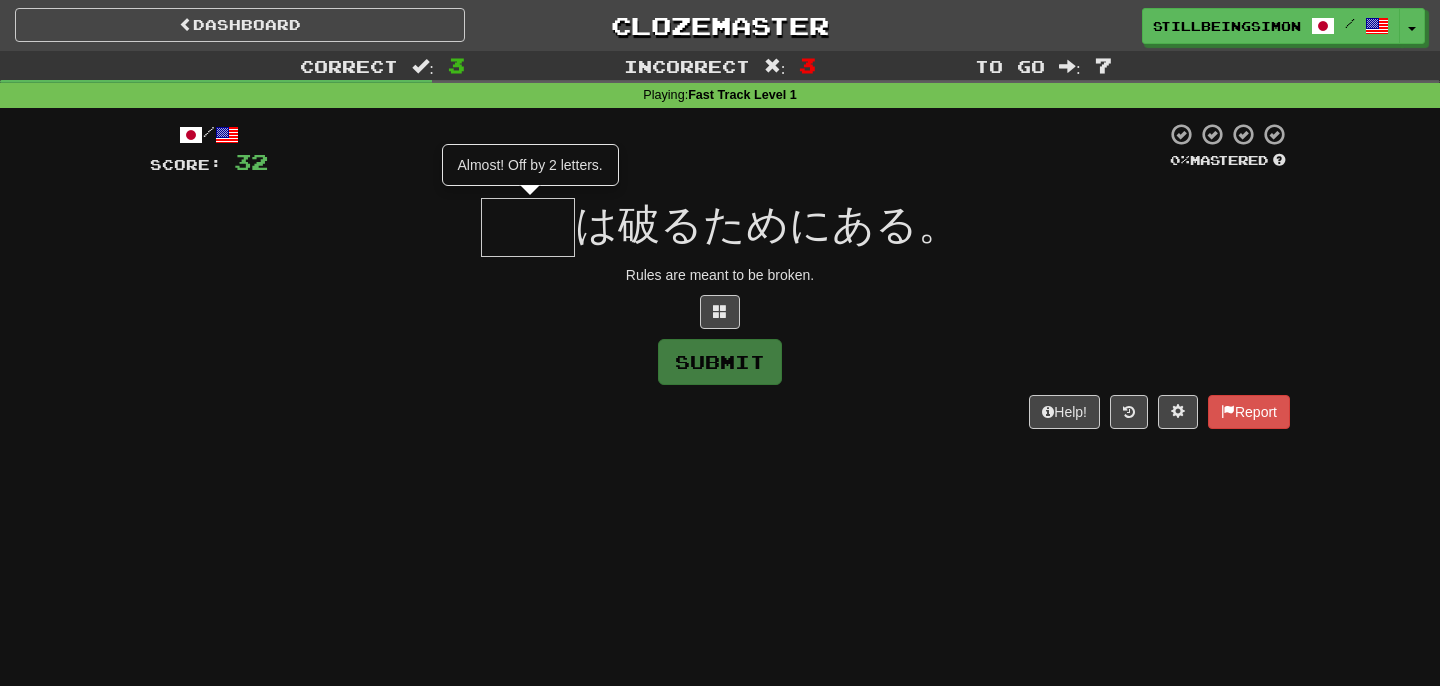 type on "**" 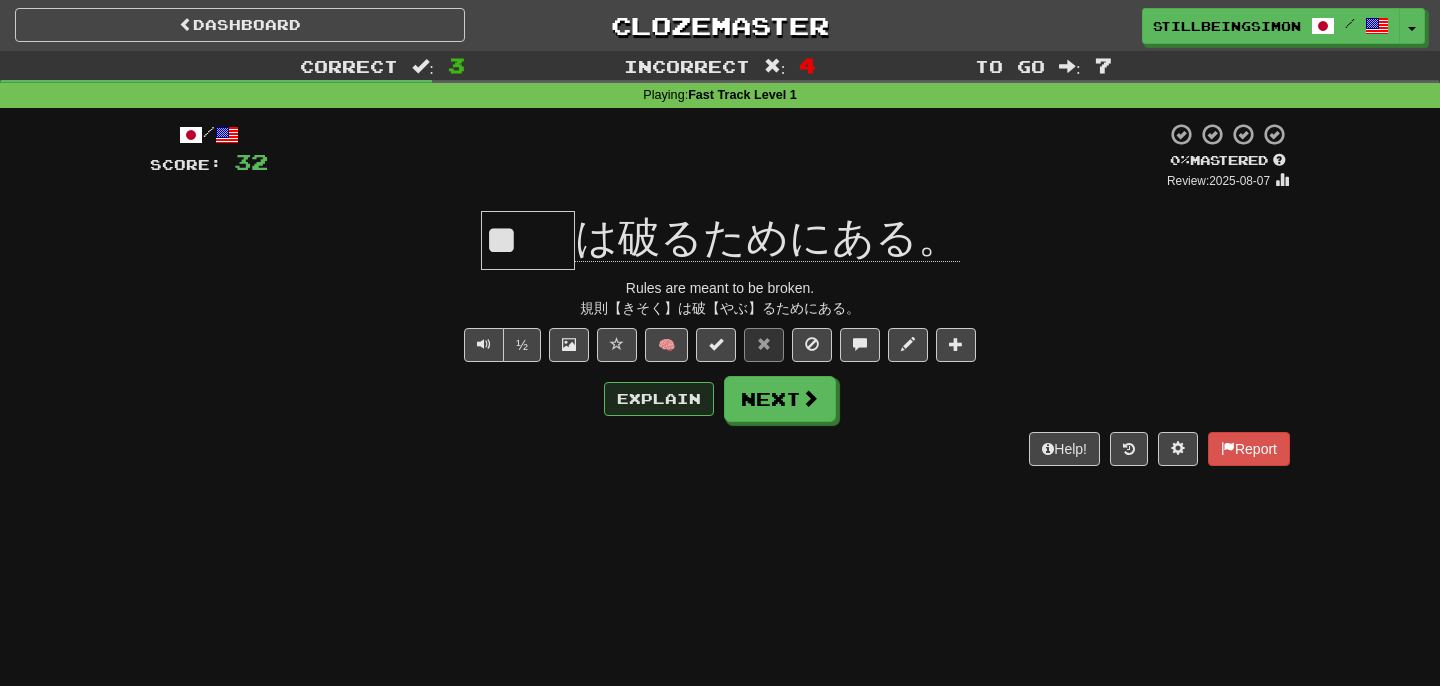 click on "Explain" at bounding box center (659, 399) 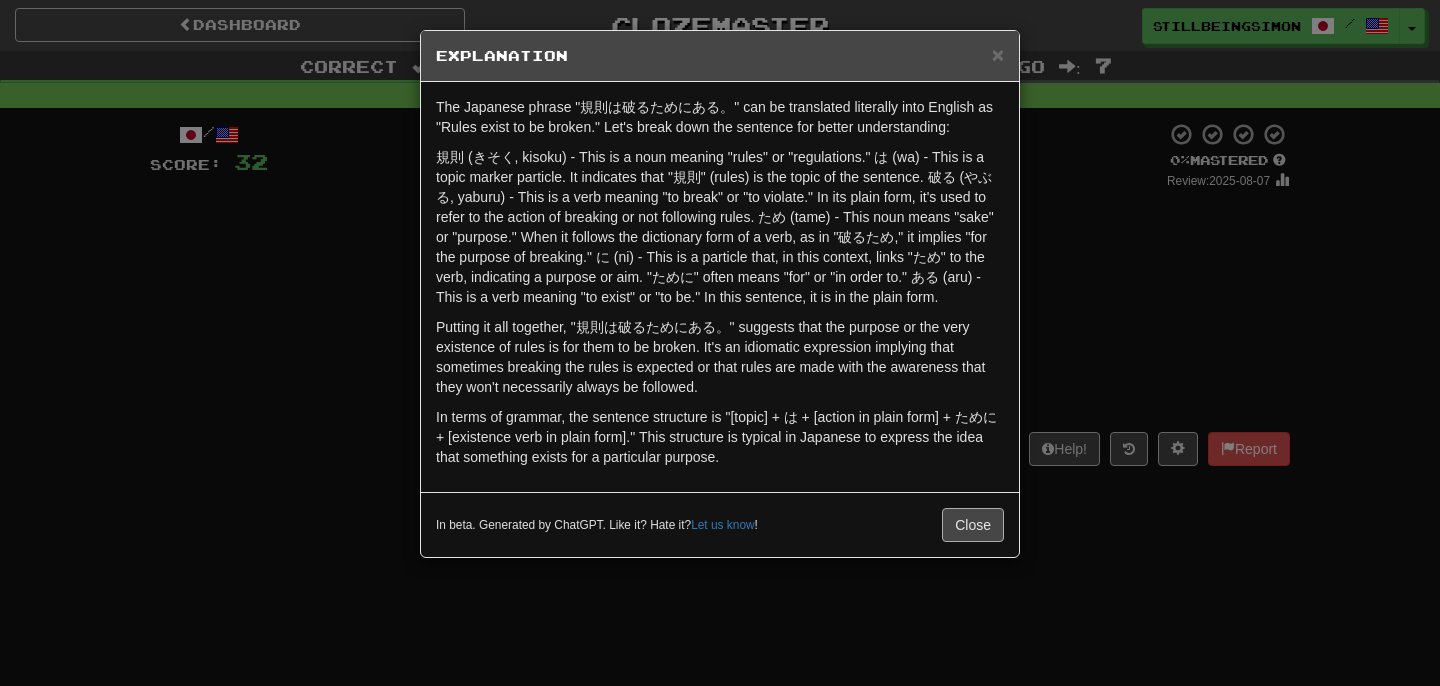 click on "Close" at bounding box center (973, 525) 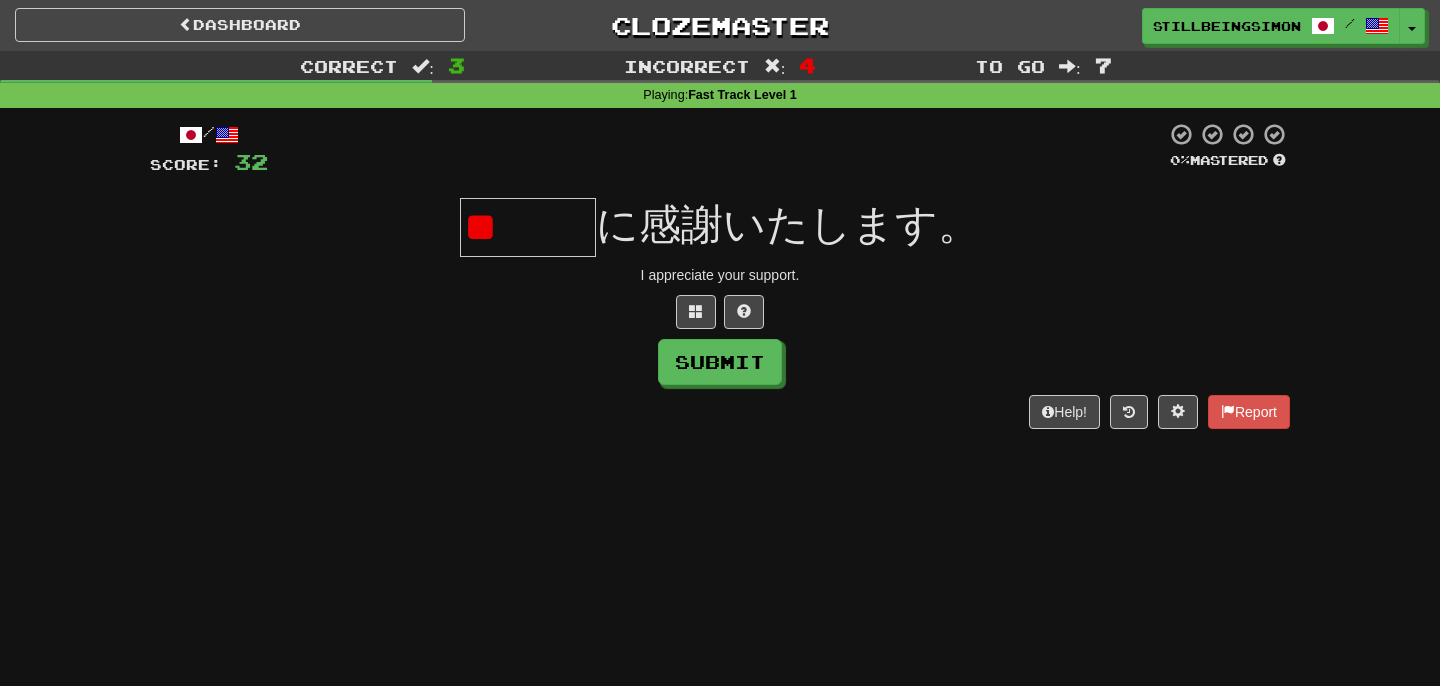 type on "*" 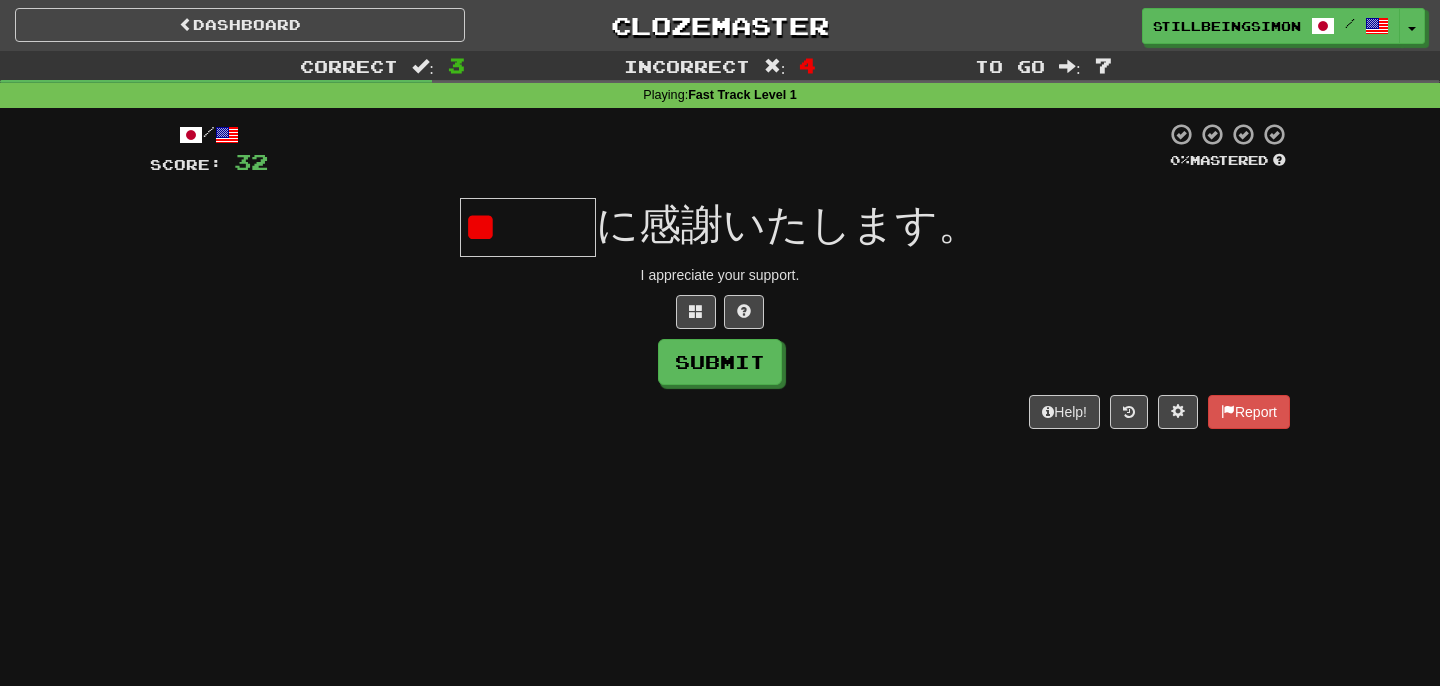 type on "*" 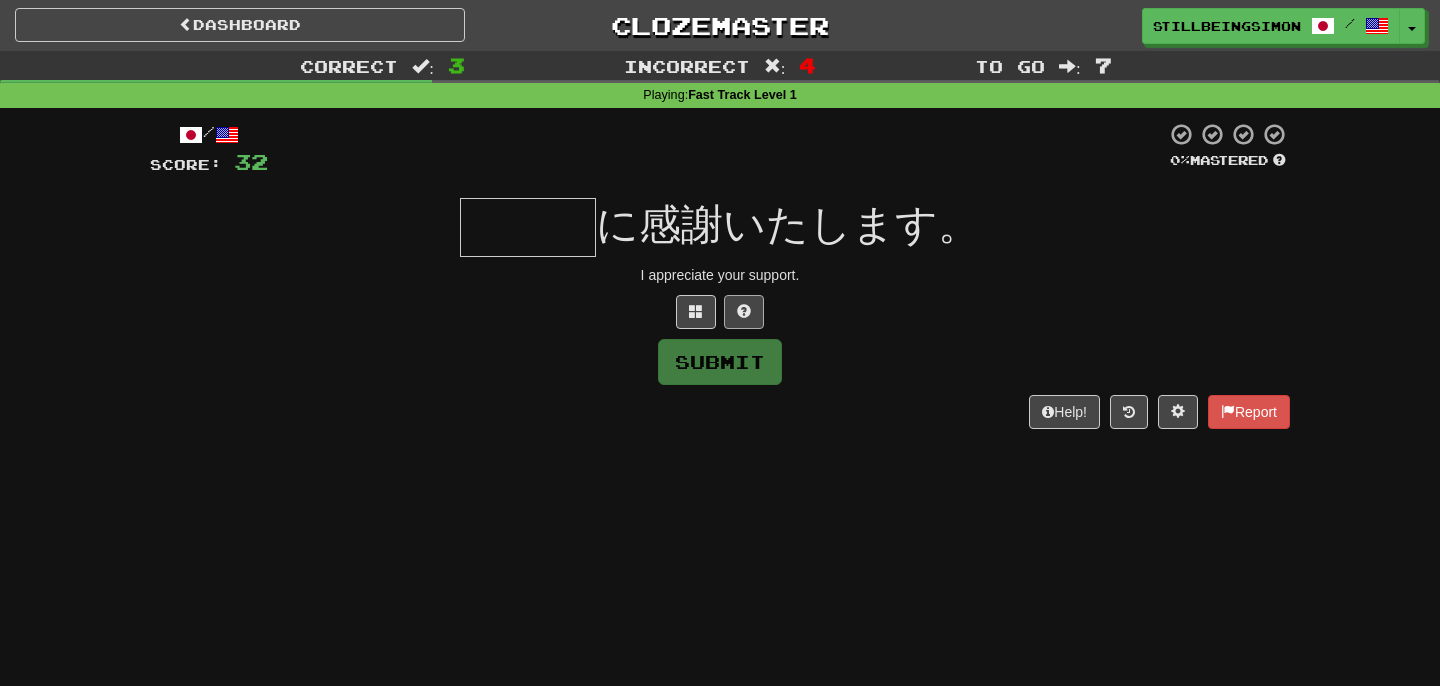 click at bounding box center [744, 312] 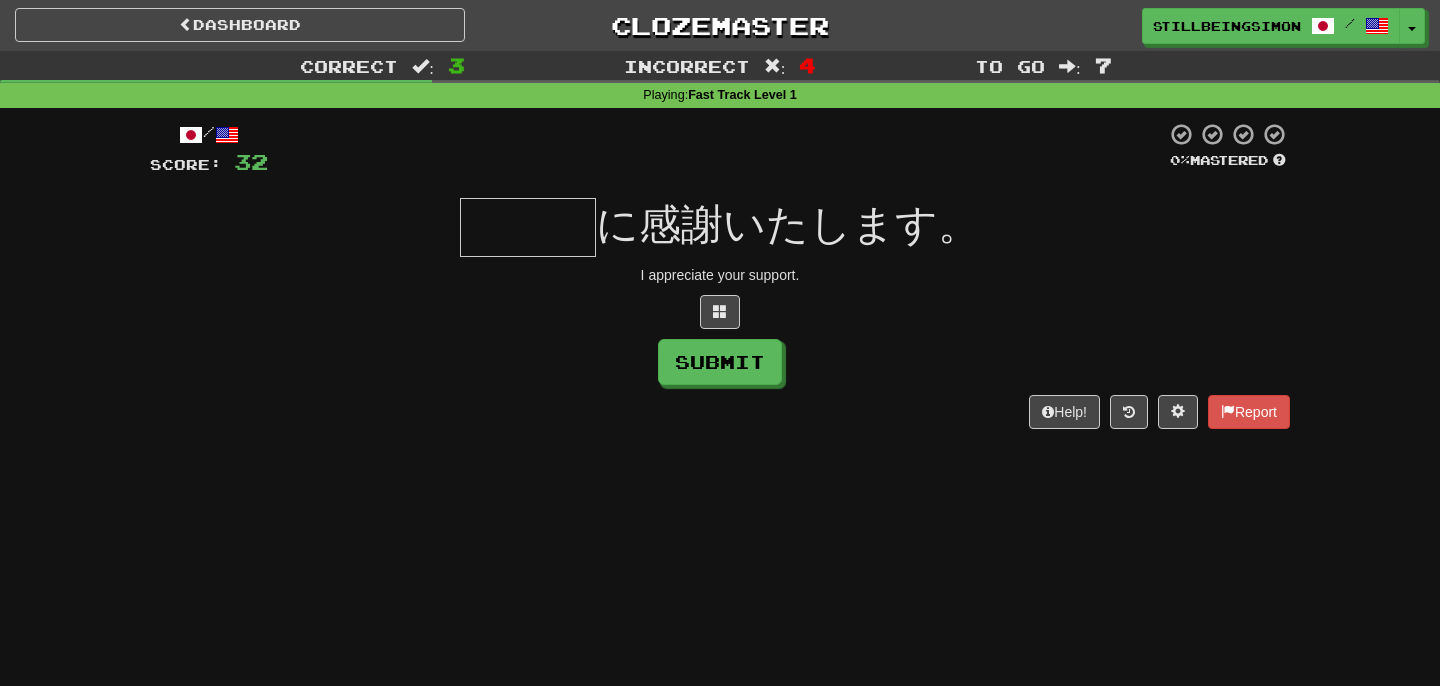 type on "***" 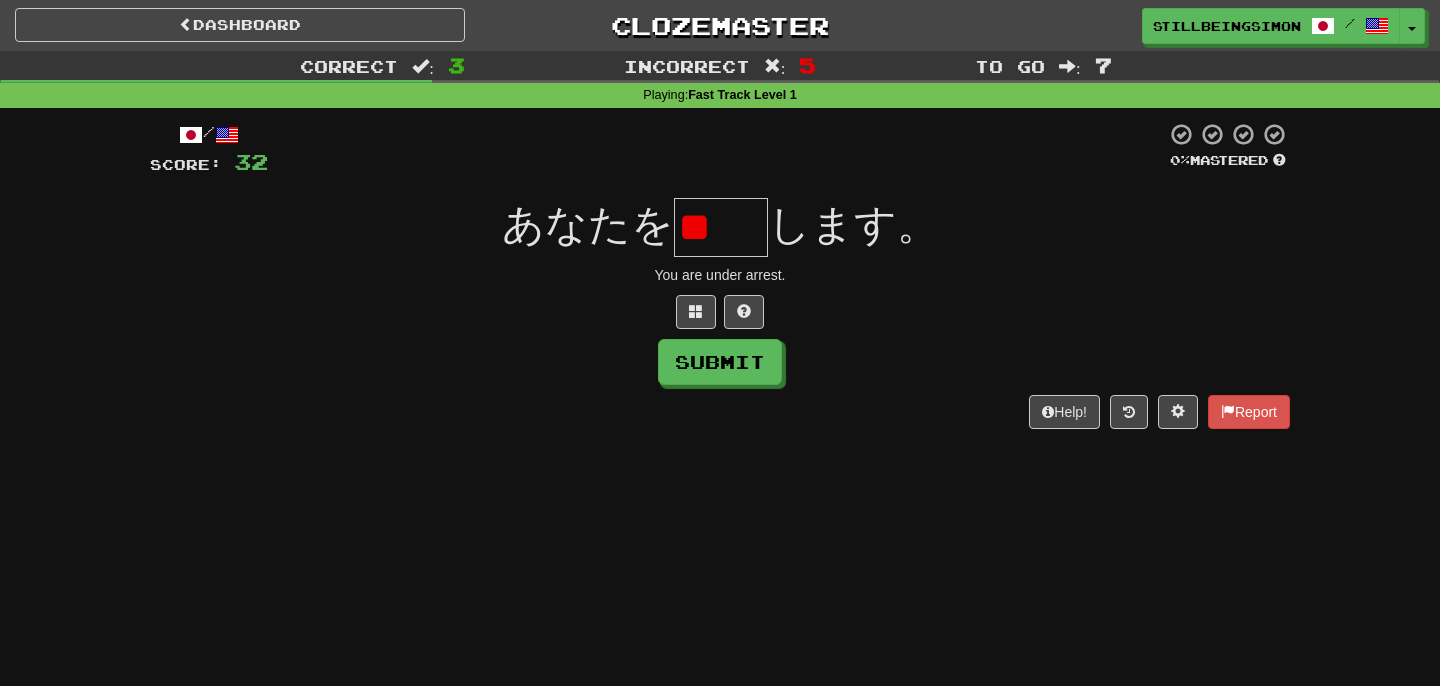 type on "*" 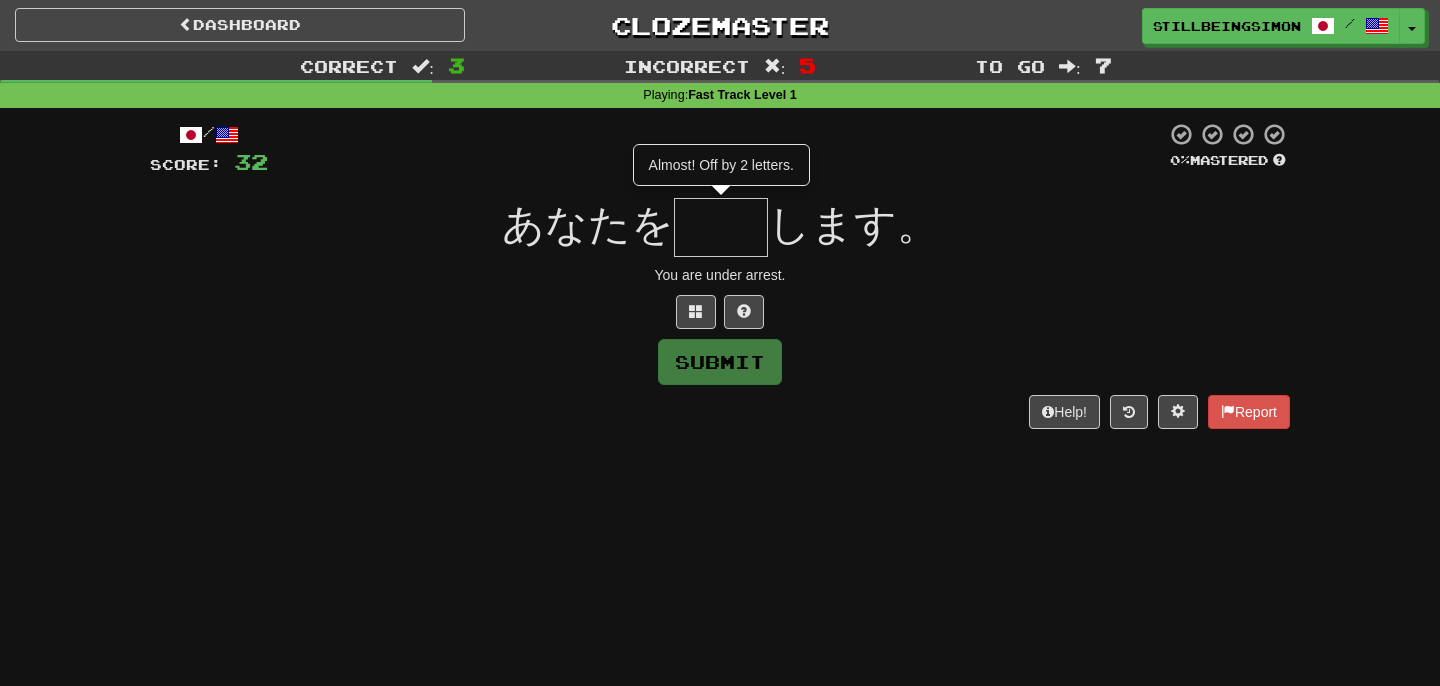 type on "**" 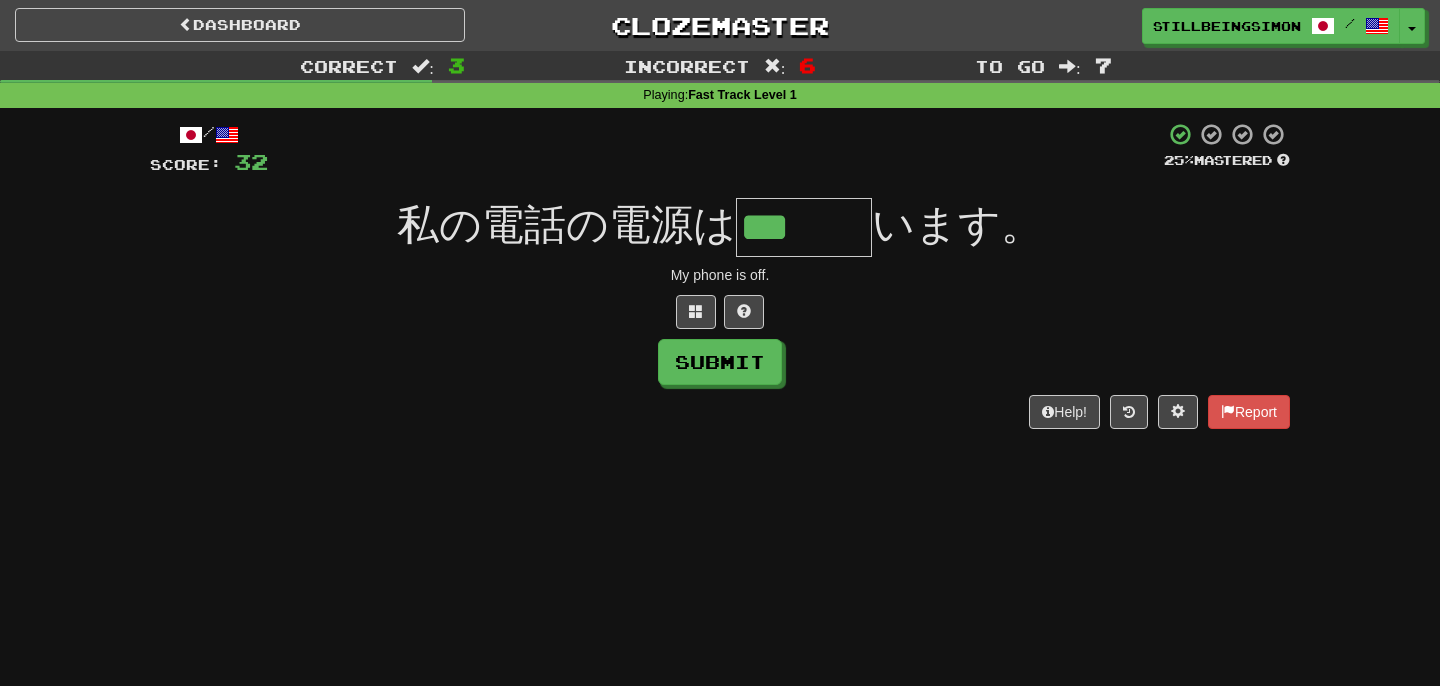 type on "***" 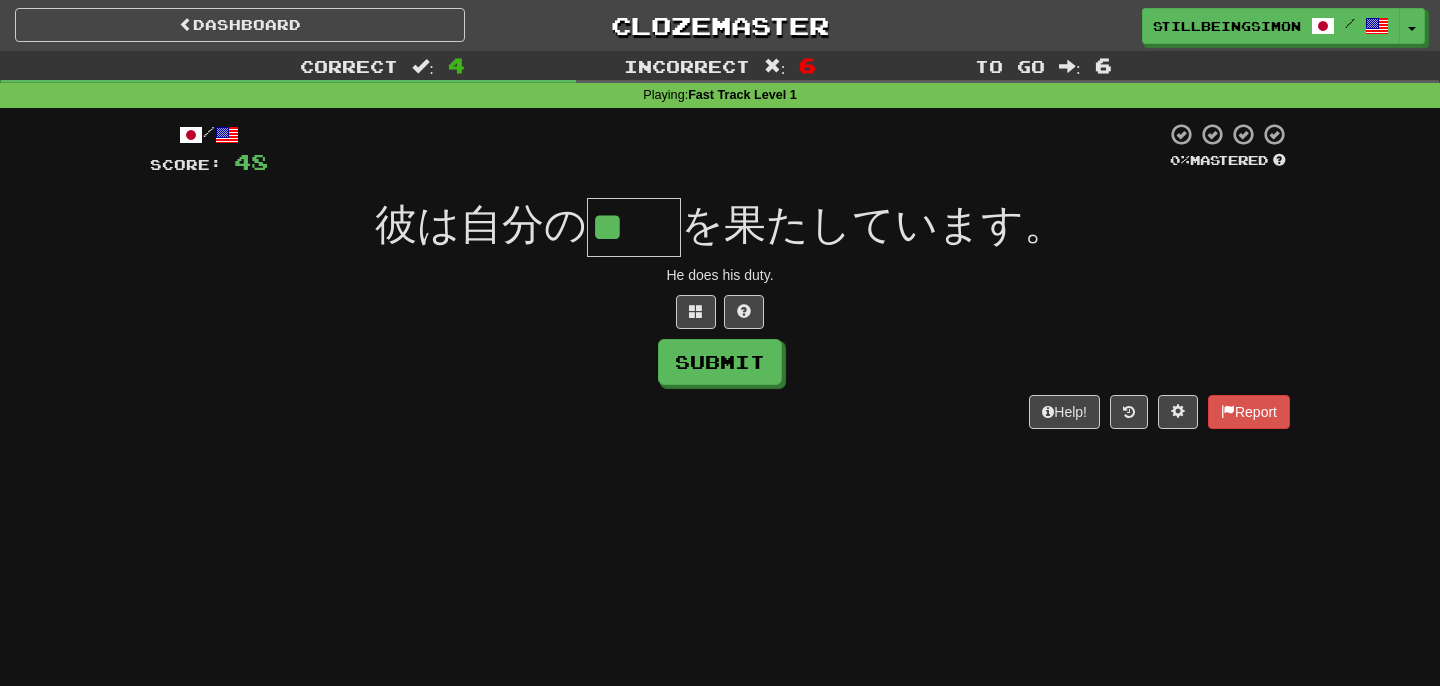 type on "**" 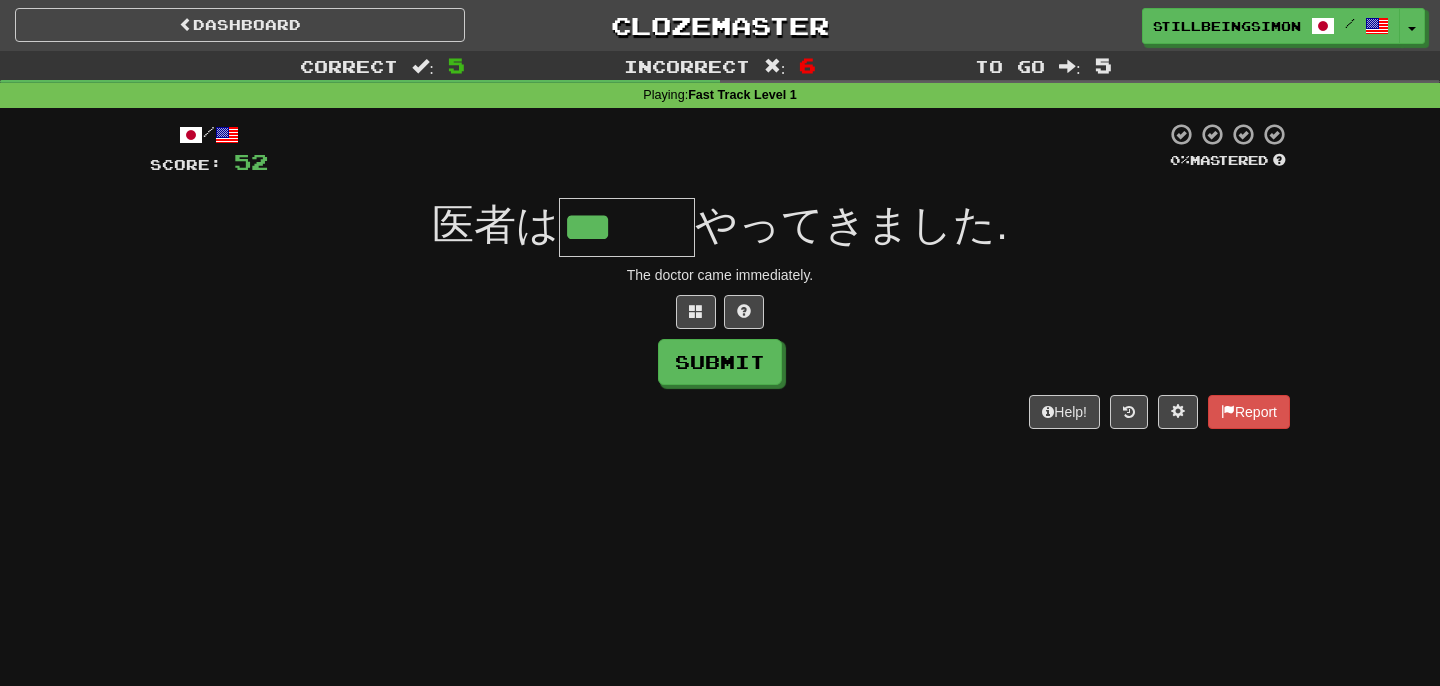 type on "***" 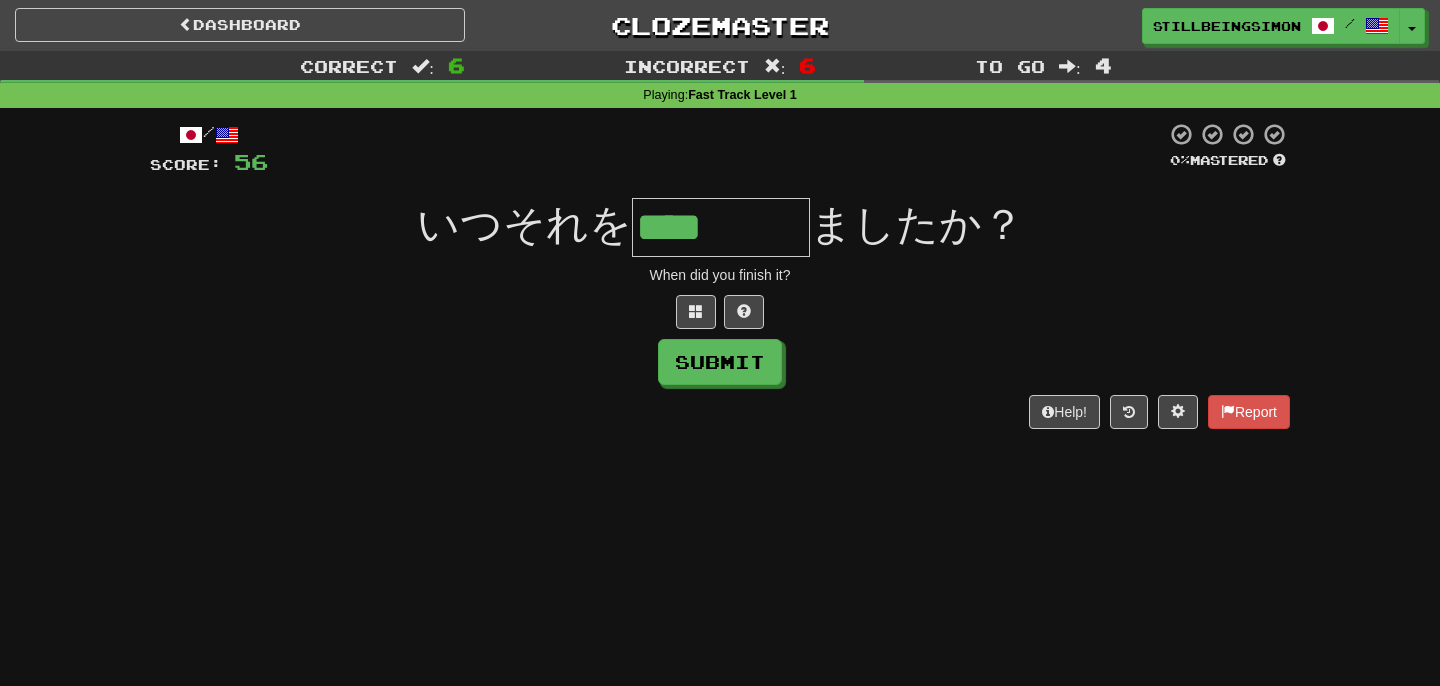type on "****" 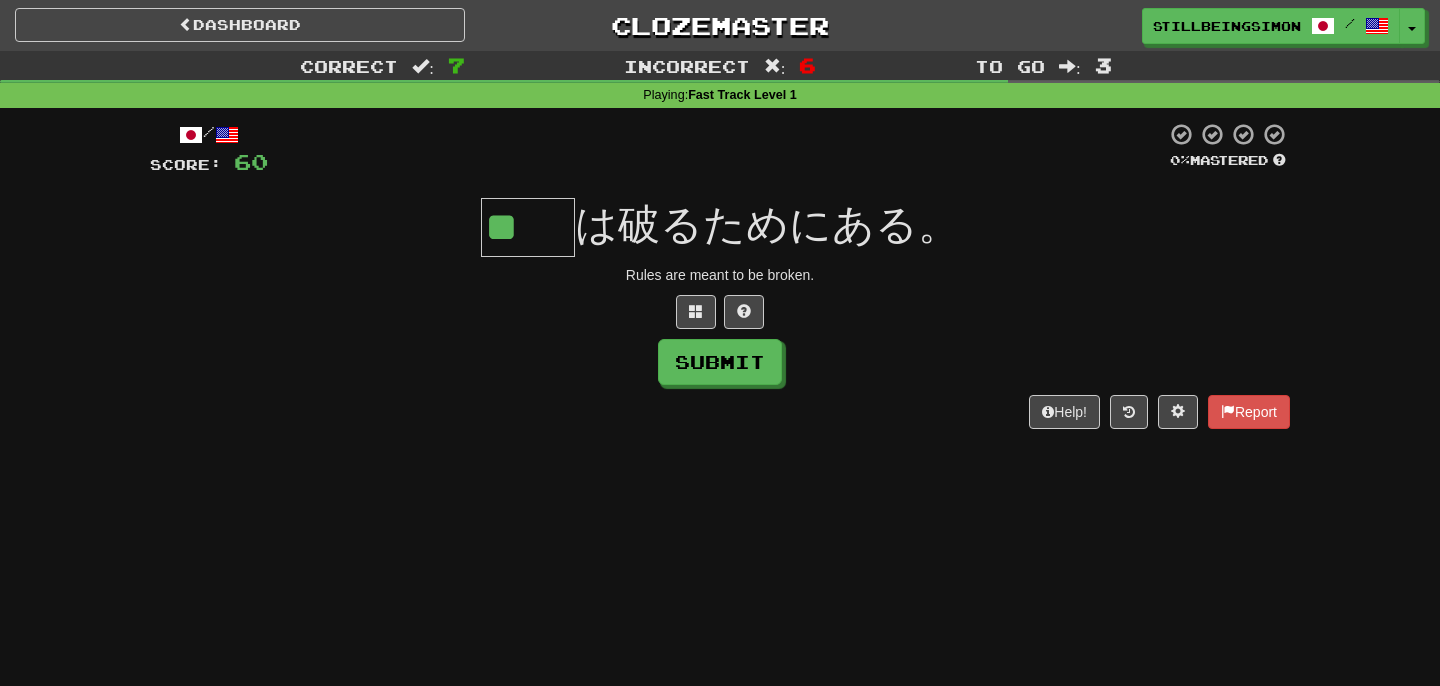 type on "**" 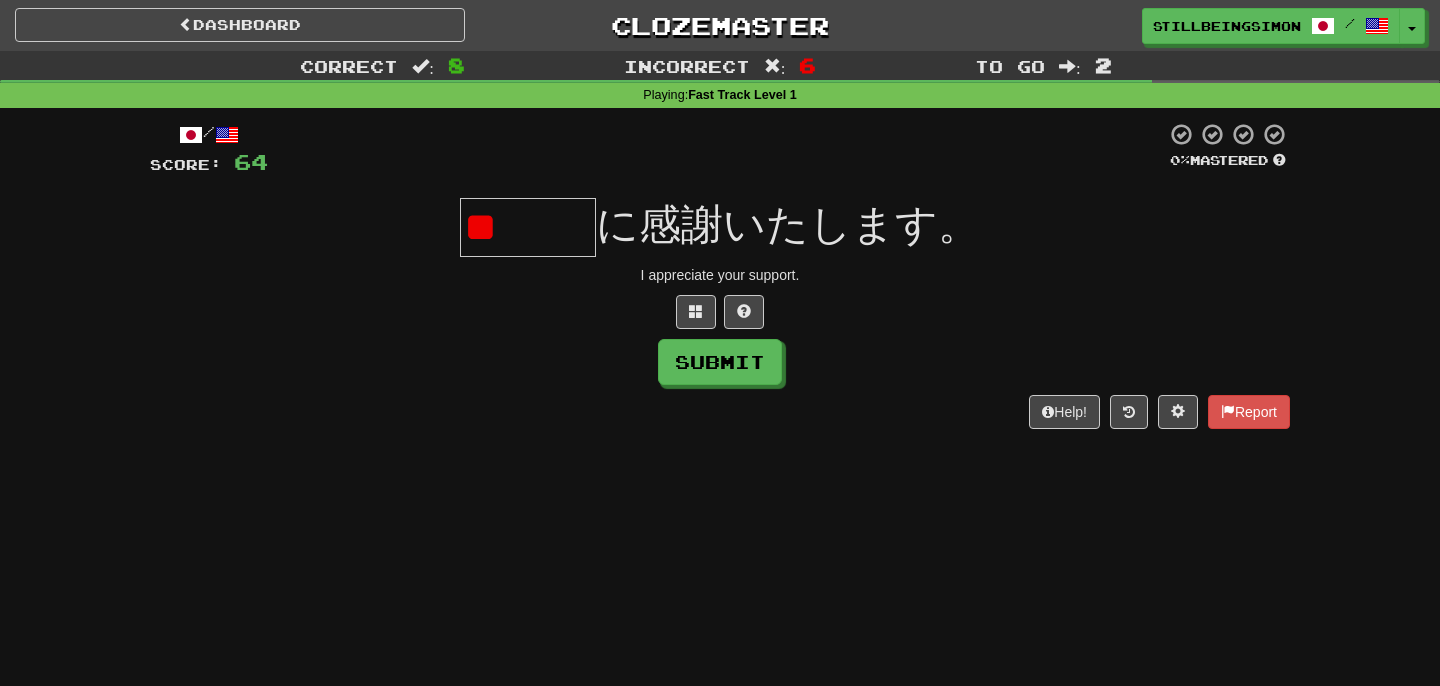type on "*" 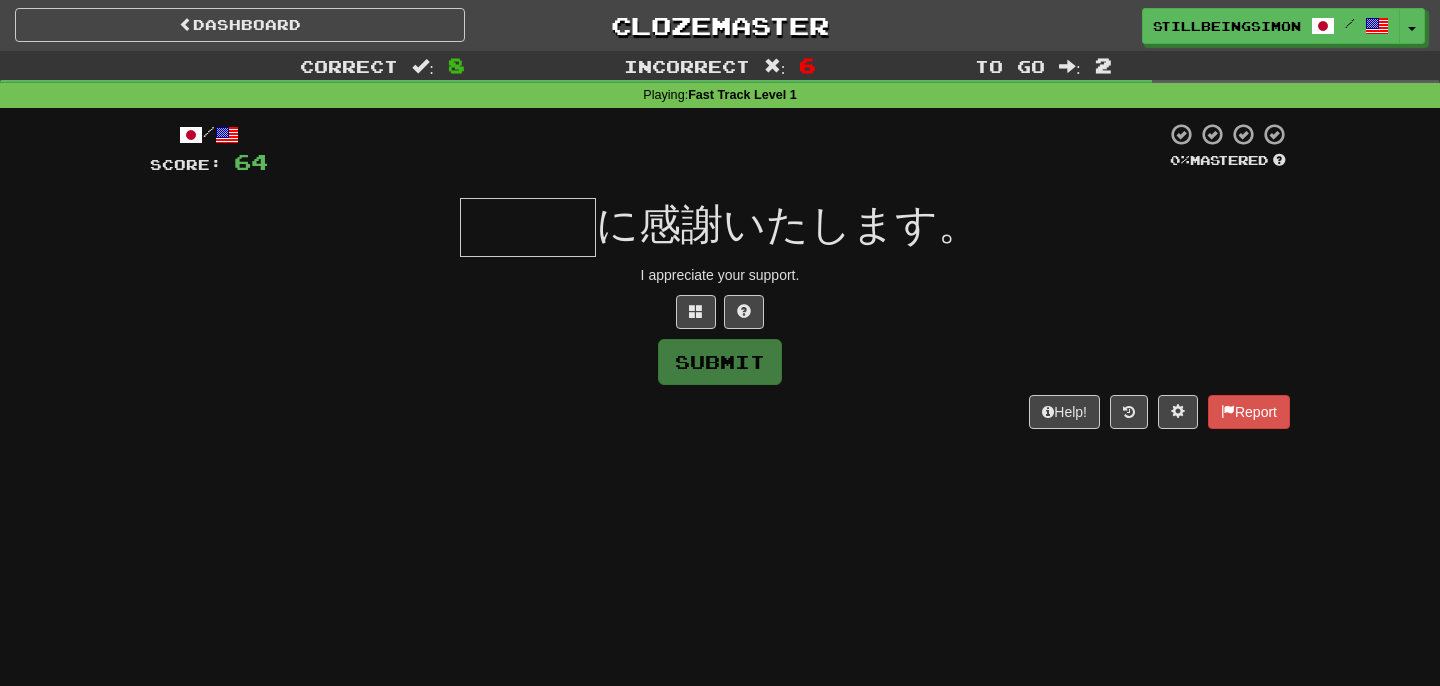 type on "***" 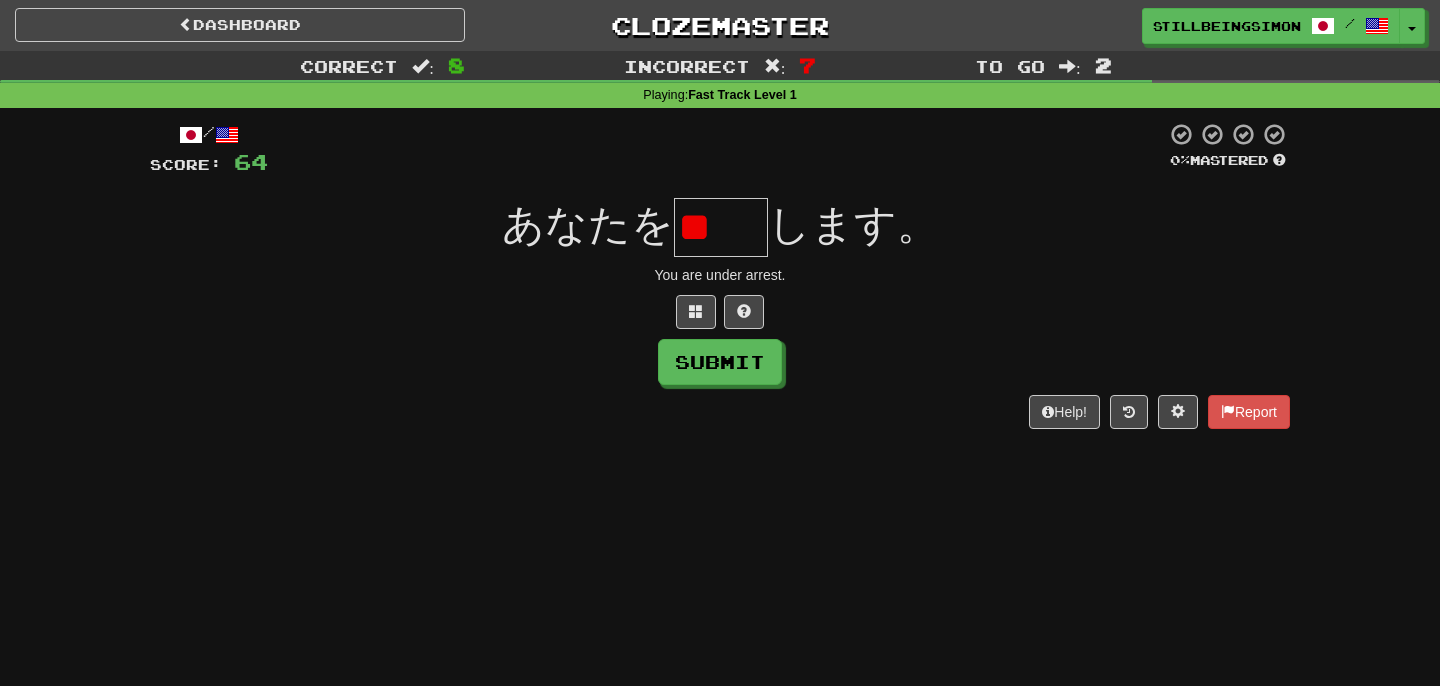 type on "*" 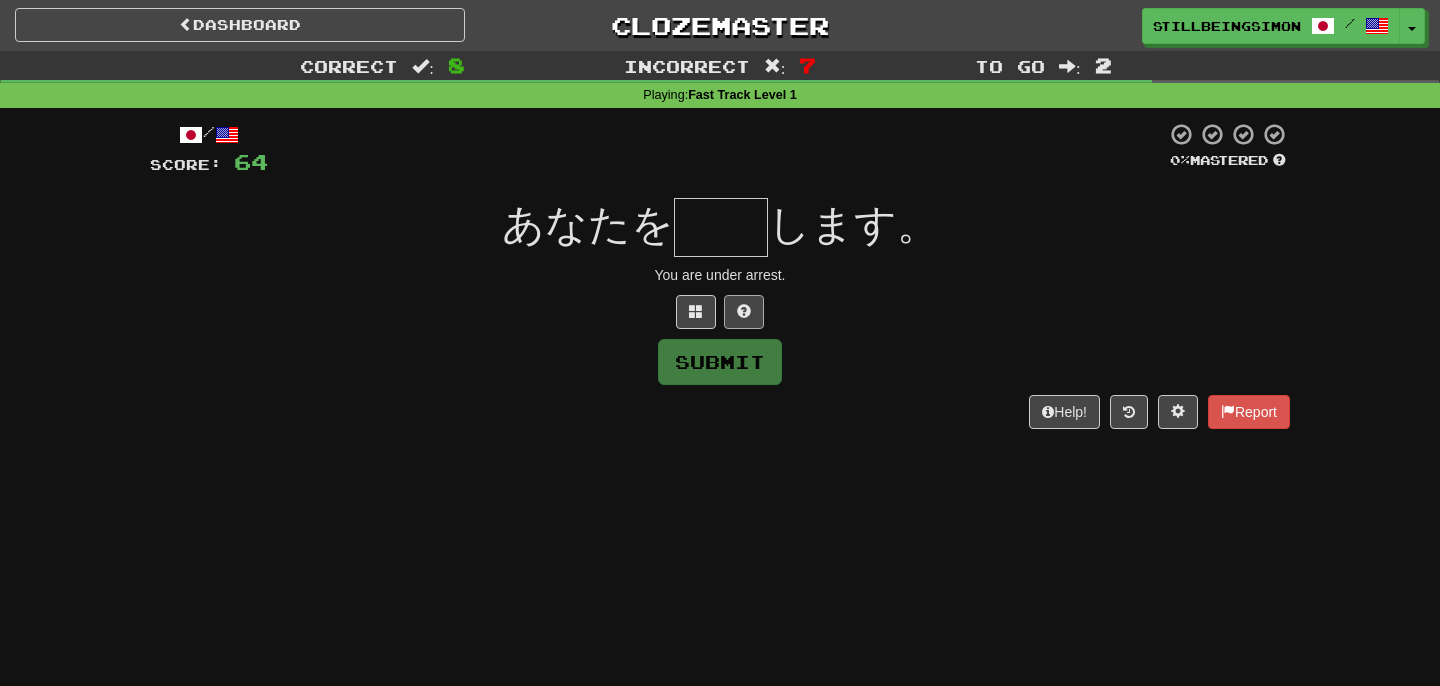 click at bounding box center (744, 312) 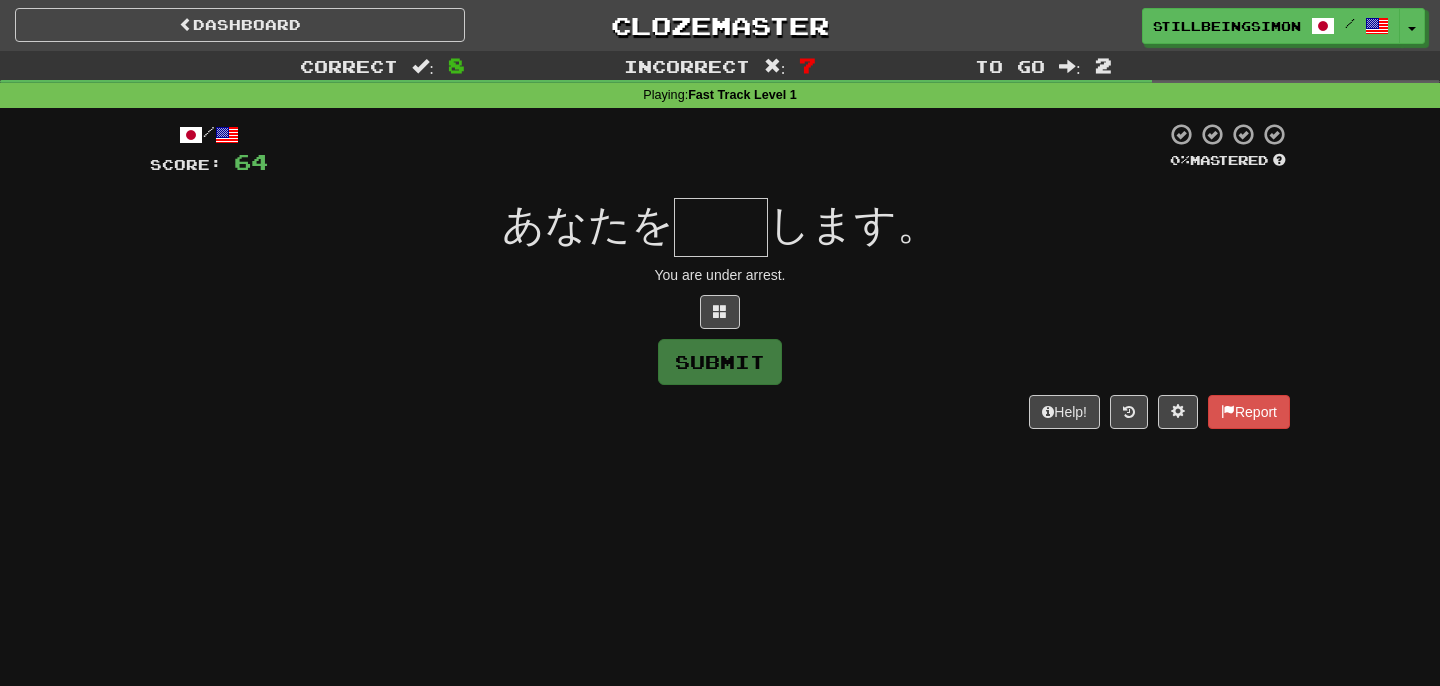 click at bounding box center [720, 312] 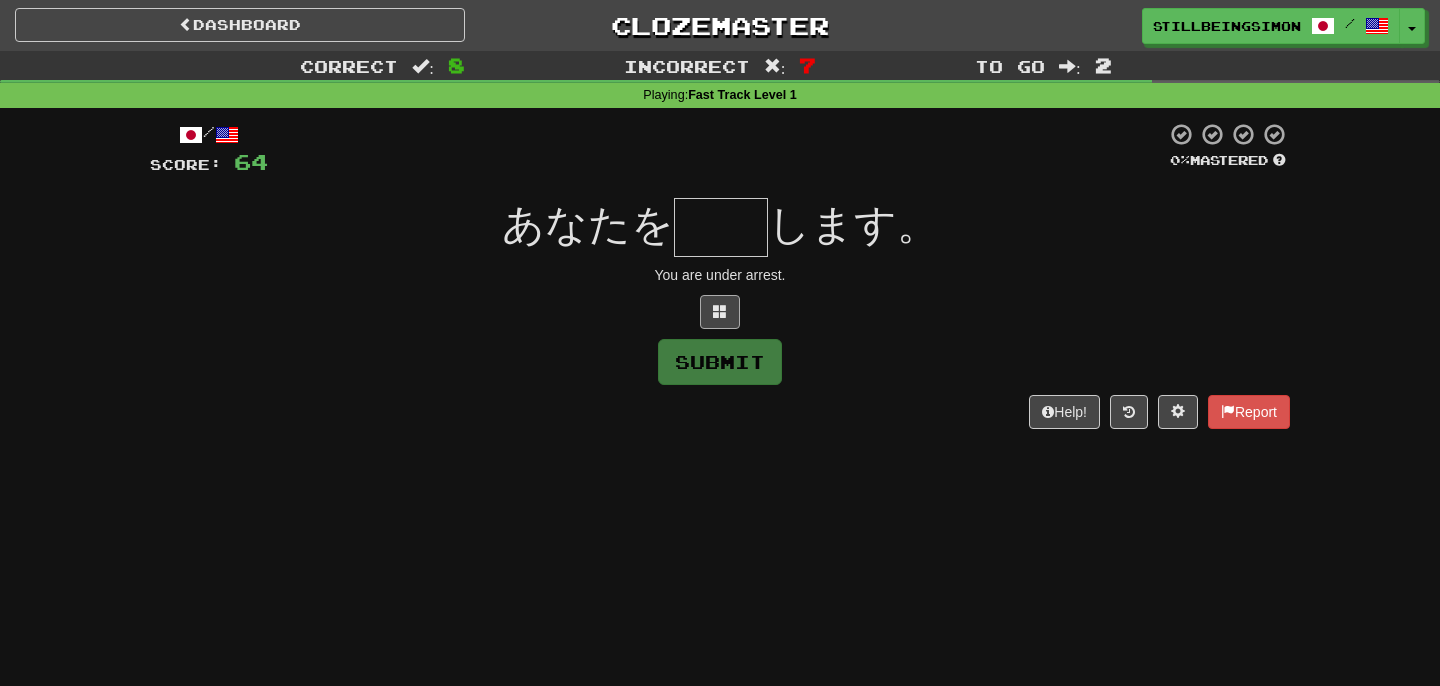 click at bounding box center [720, 311] 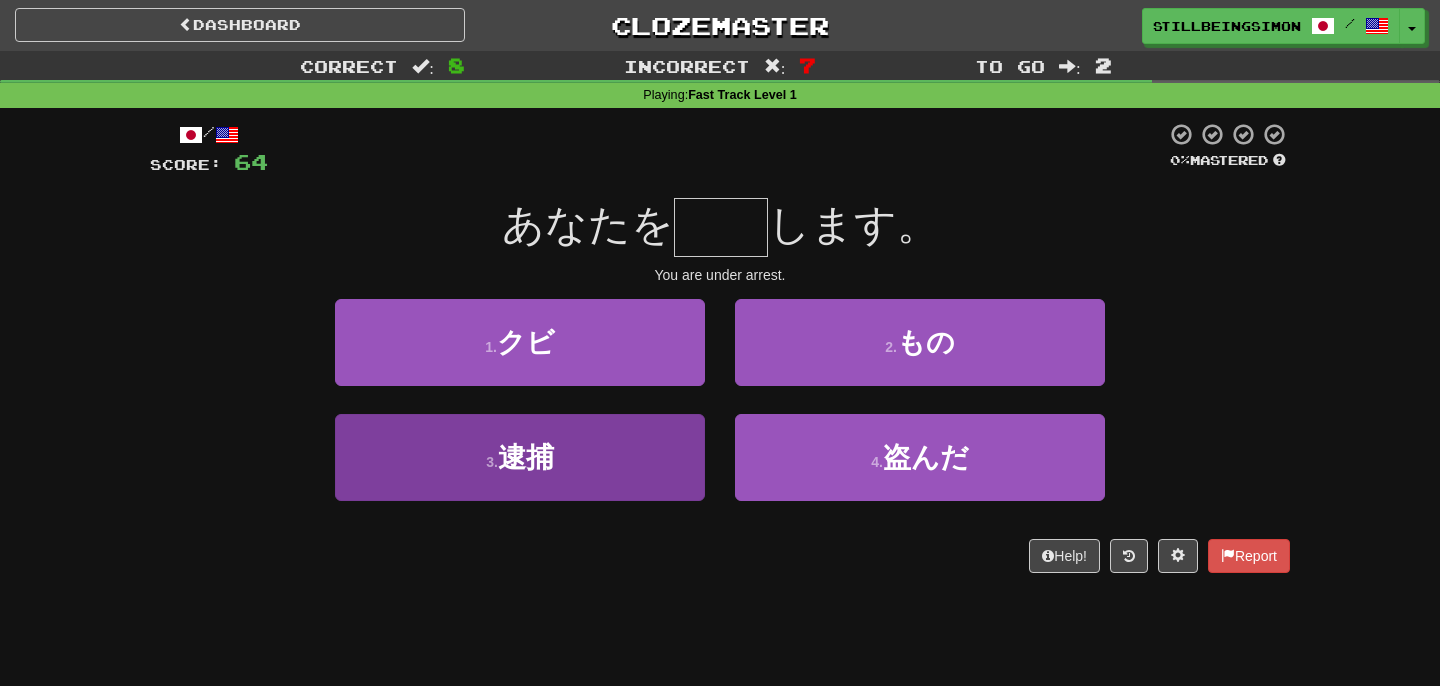click on "3 .  逮捕" at bounding box center (520, 457) 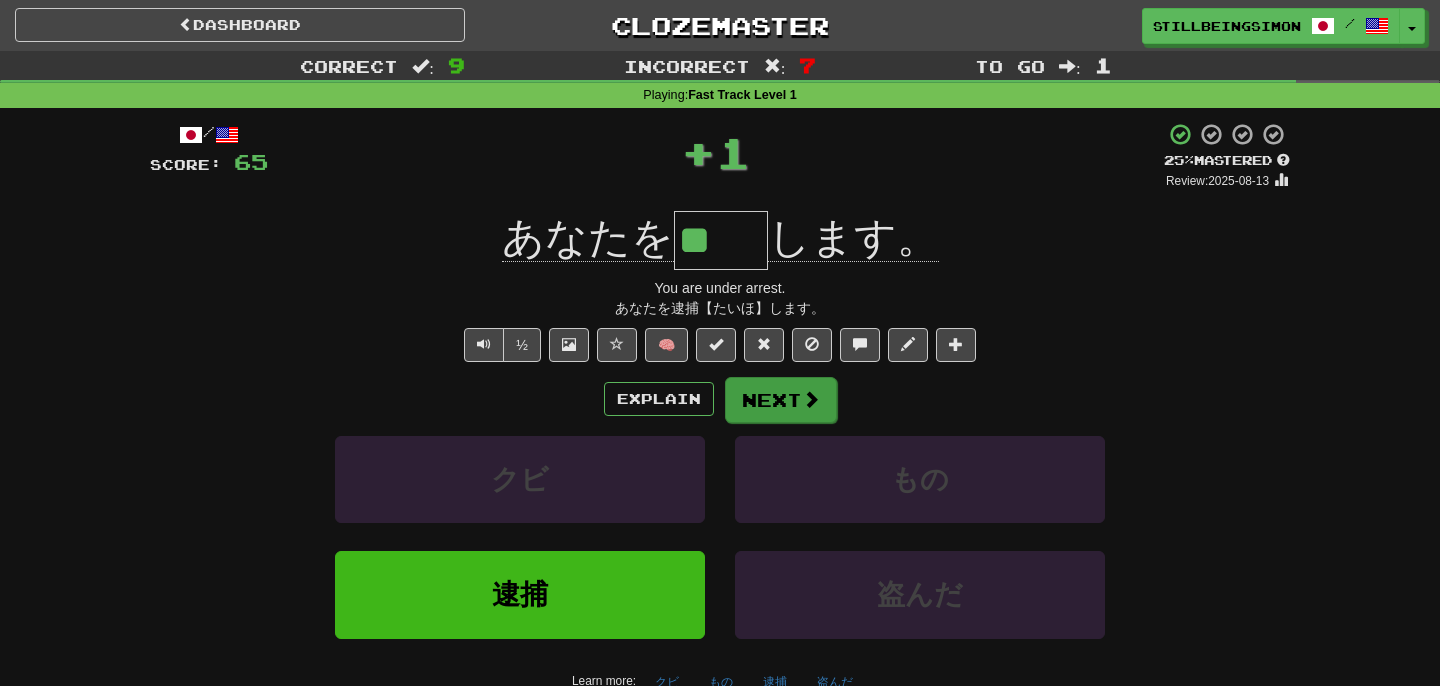 click on "Next" at bounding box center (781, 400) 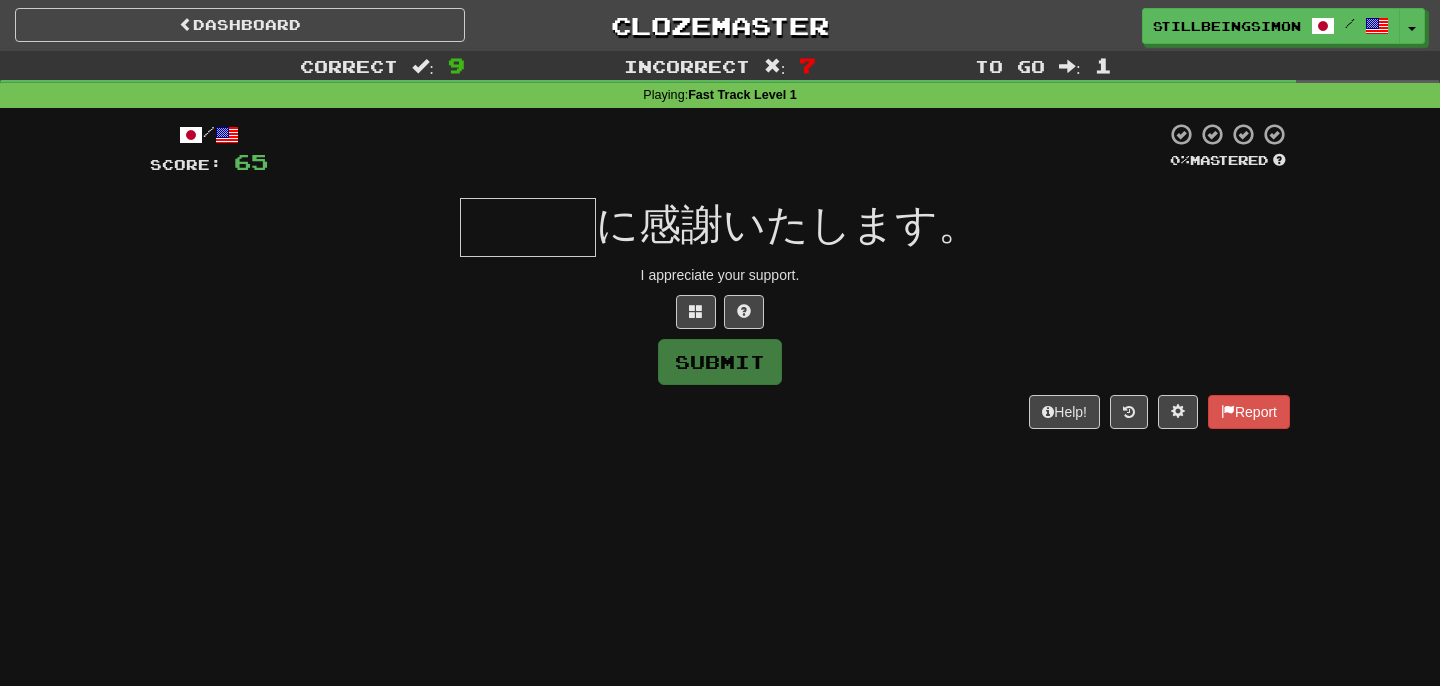 click at bounding box center (528, 227) 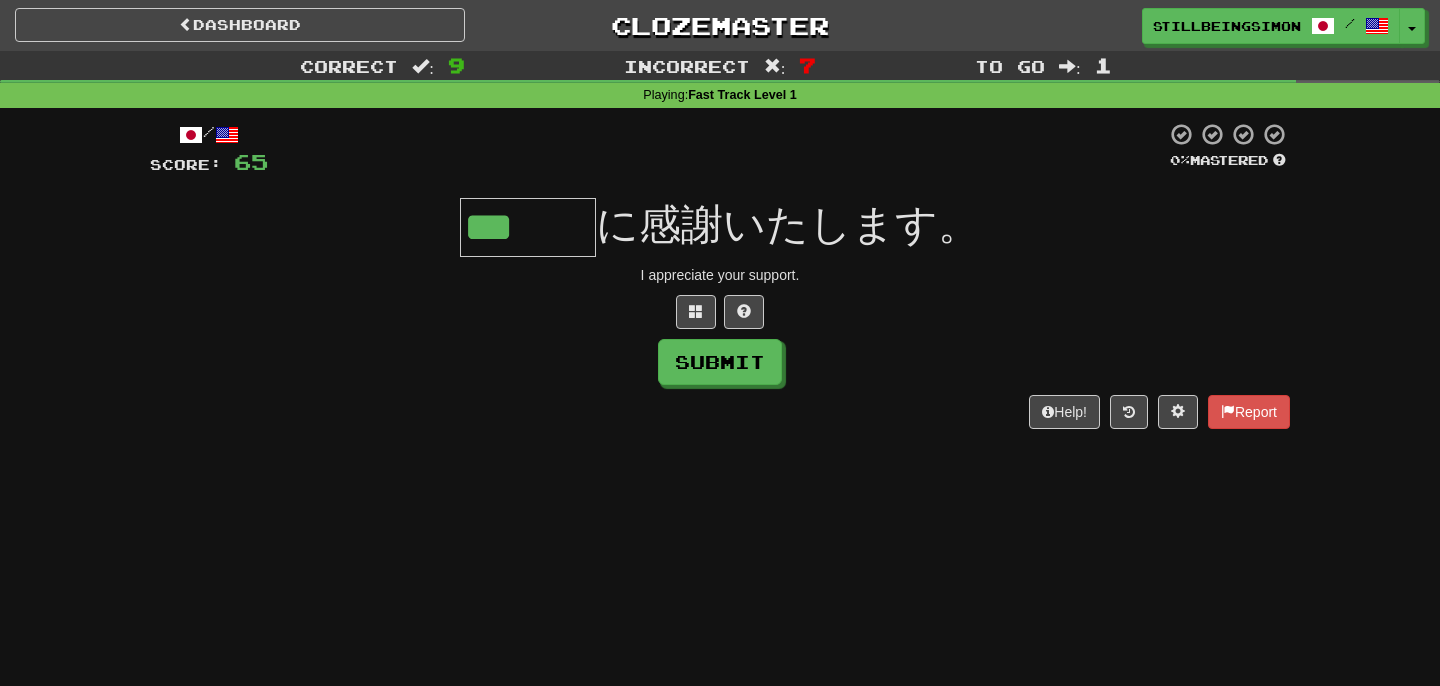 type on "***" 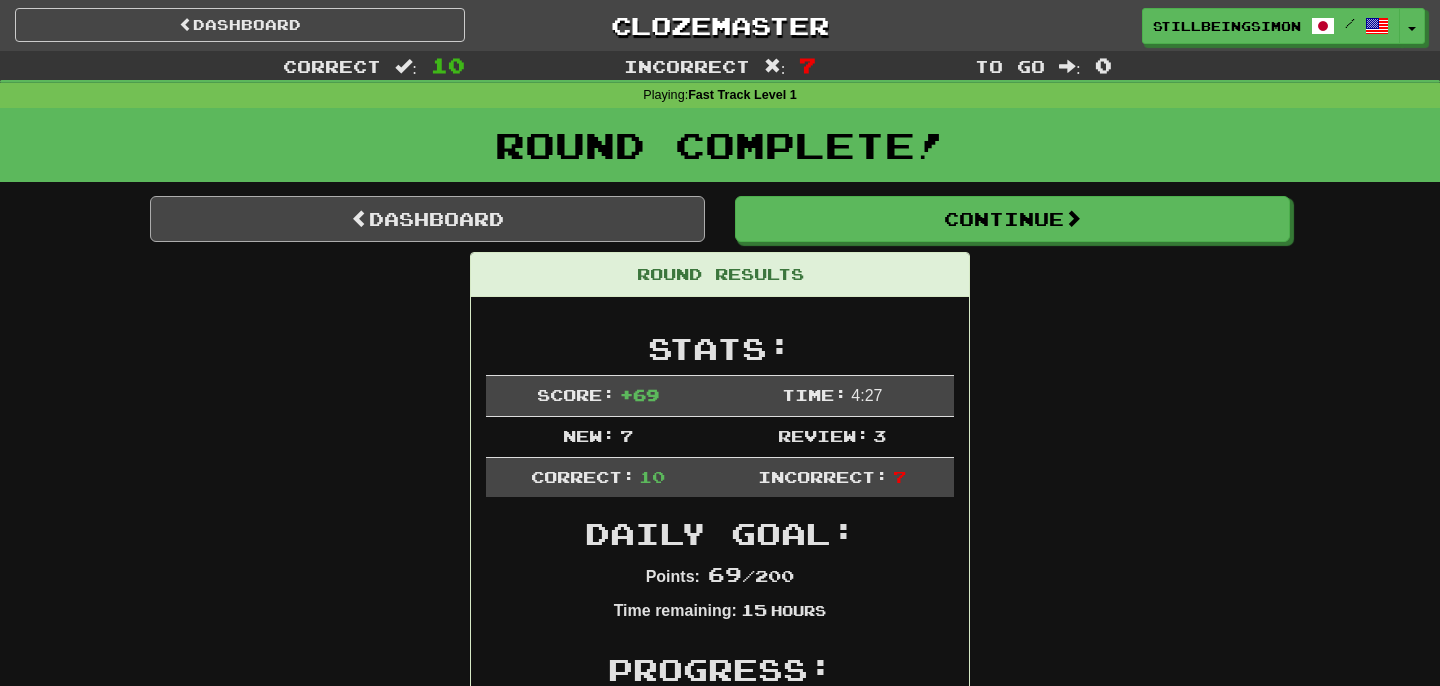 click on "Dashboard" at bounding box center (427, 219) 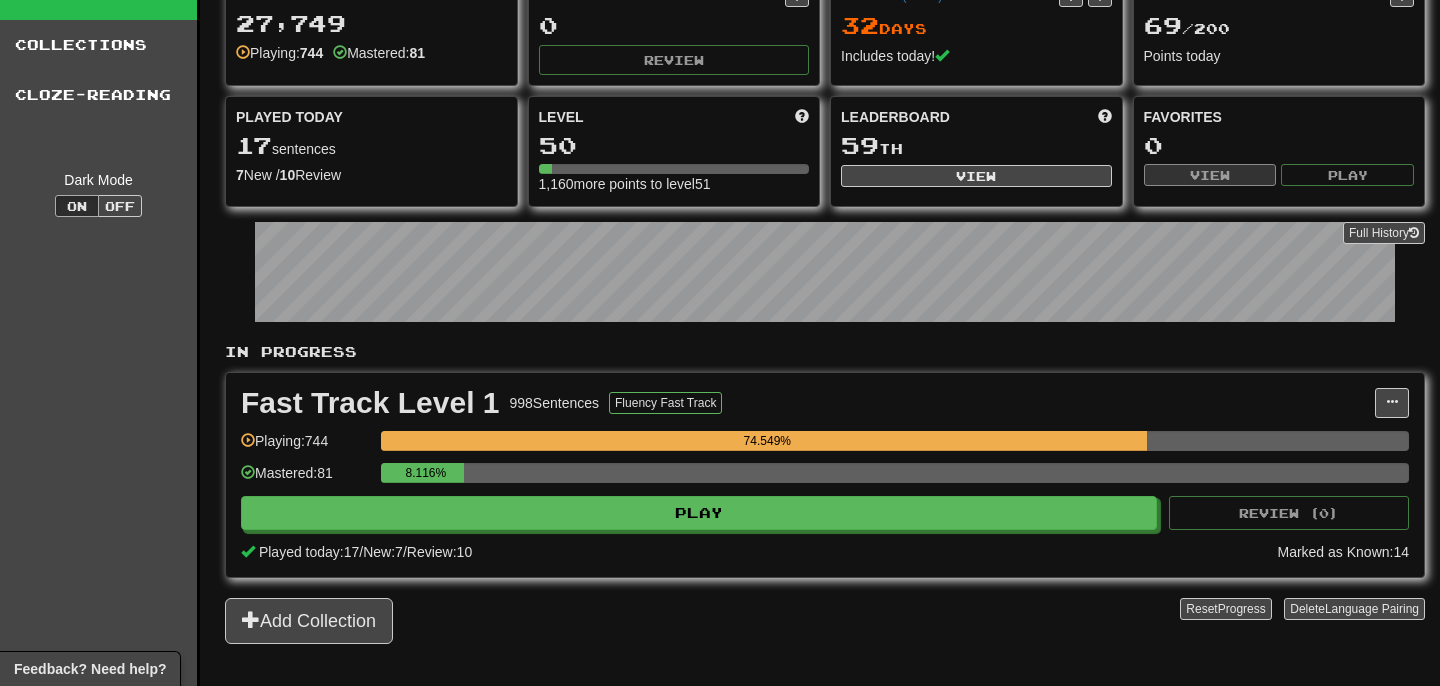 scroll, scrollTop: 0, scrollLeft: 0, axis: both 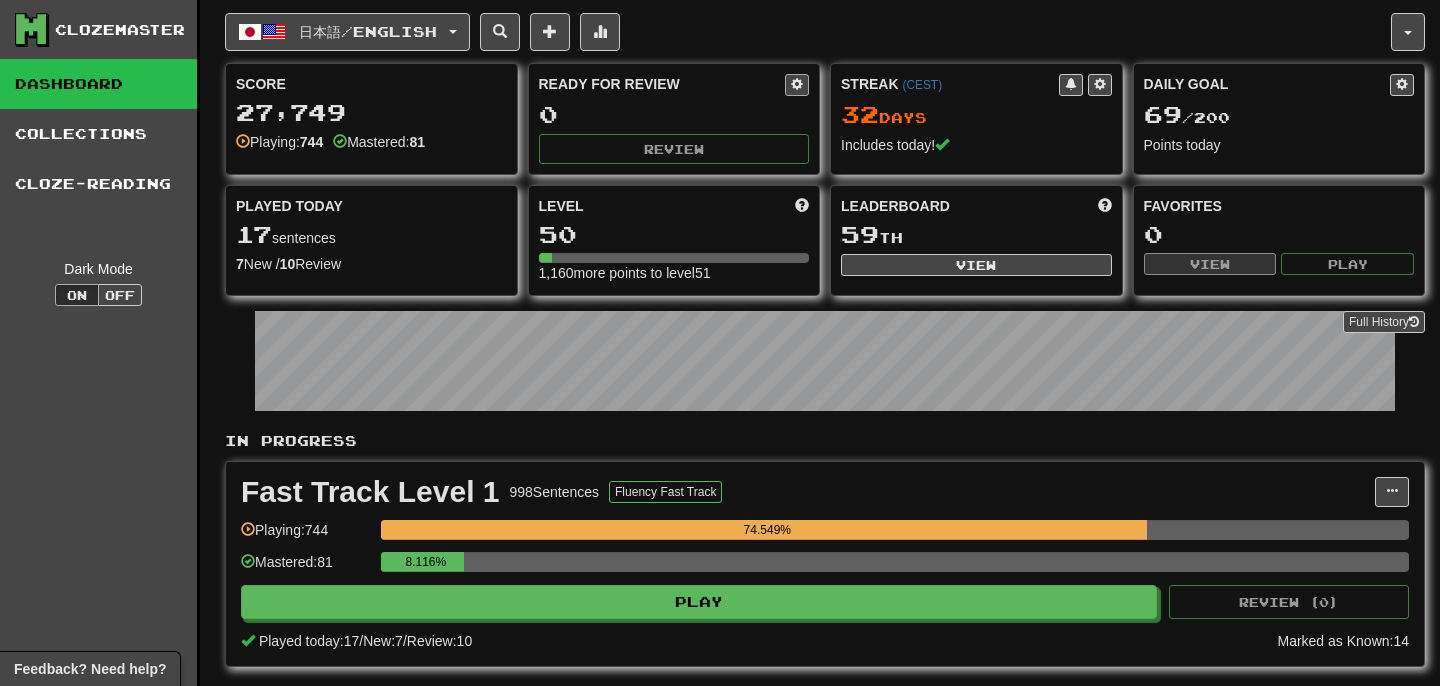 click at bounding box center [797, 84] 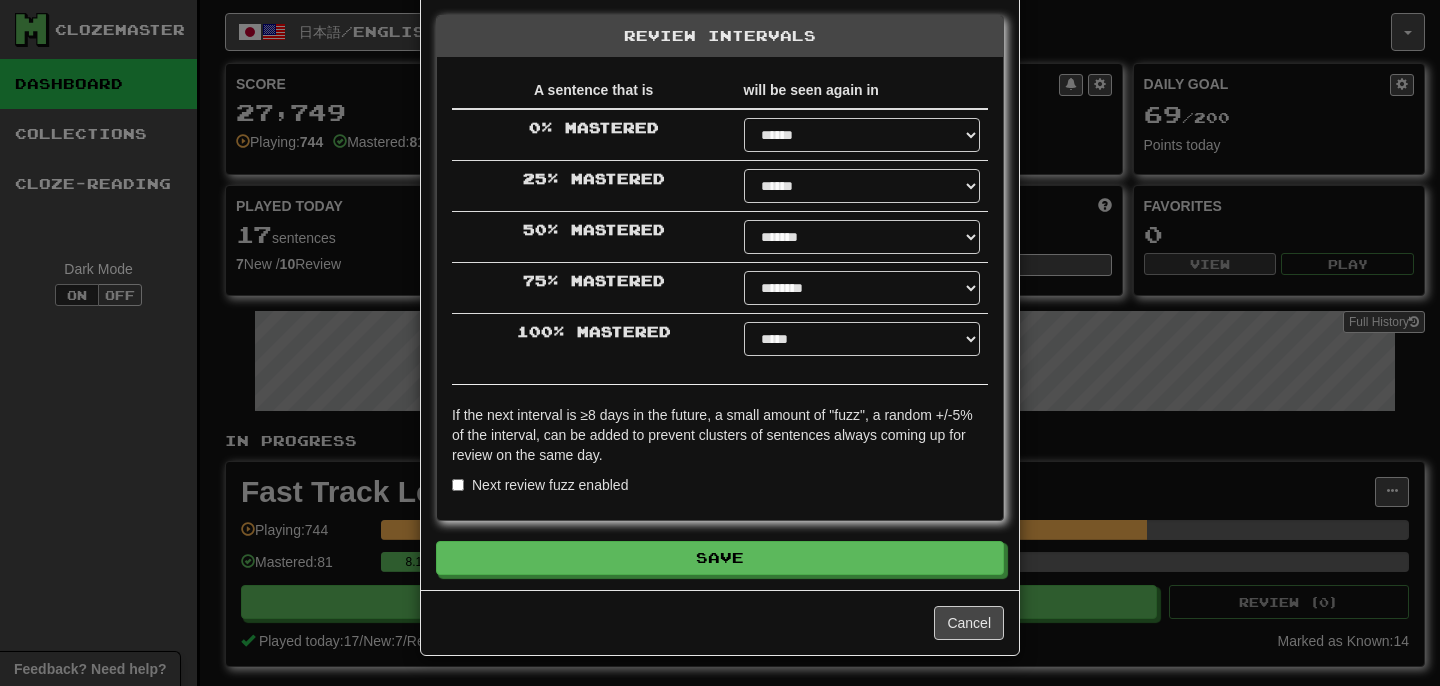 scroll, scrollTop: 259, scrollLeft: 0, axis: vertical 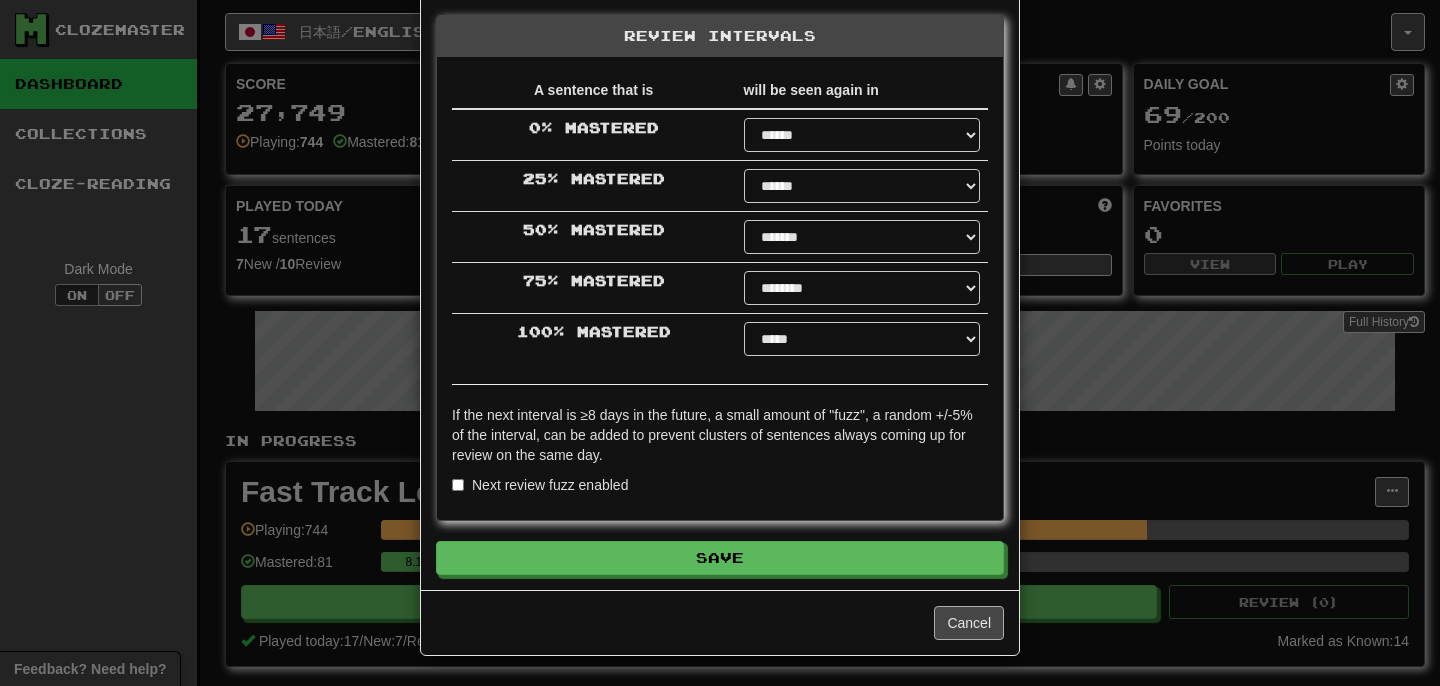click on "Cancel" at bounding box center (969, 623) 